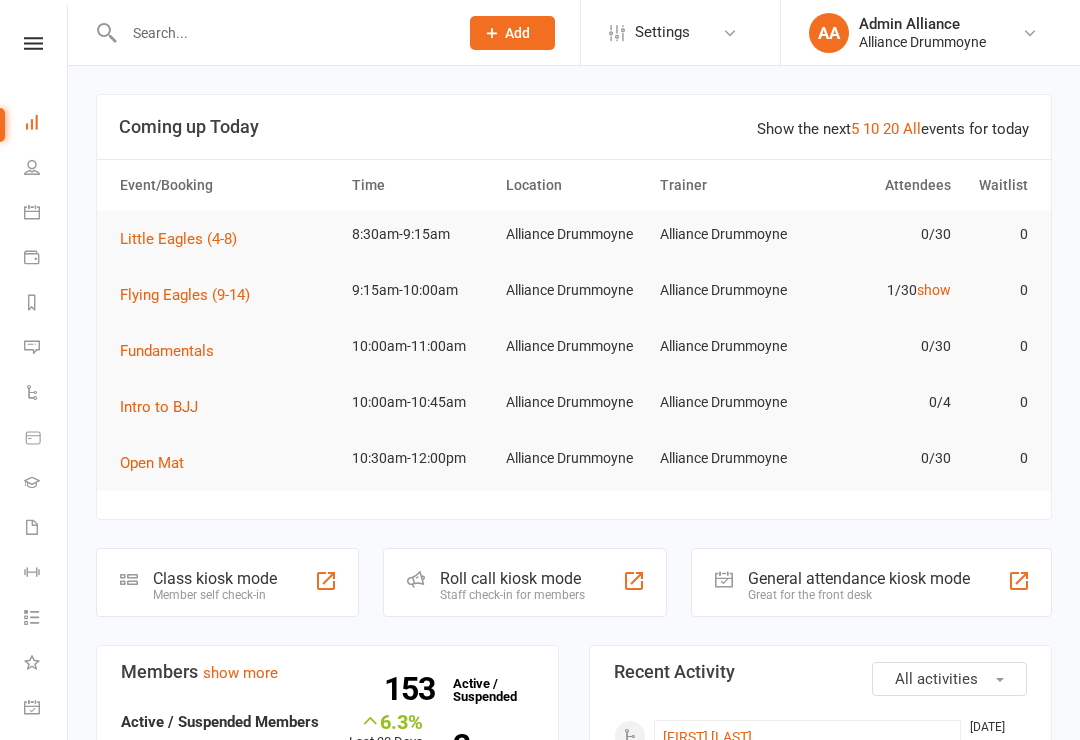 scroll, scrollTop: 0, scrollLeft: 0, axis: both 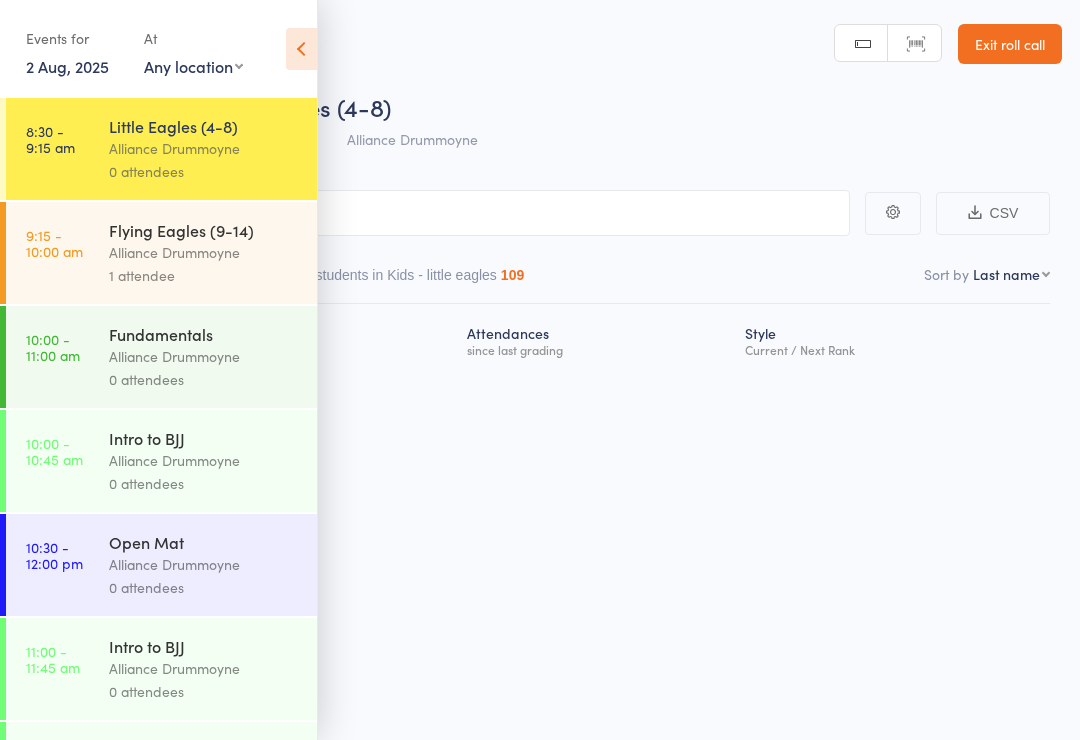 click at bounding box center [301, 49] 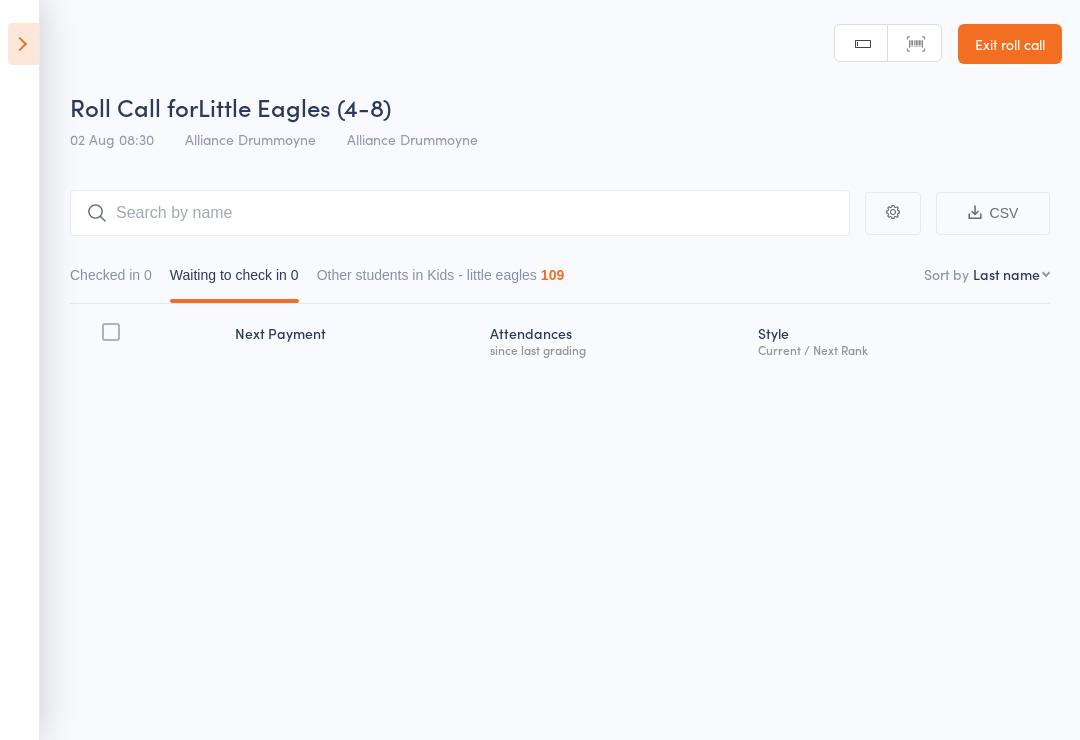 click on "Checked in  0" at bounding box center (111, 280) 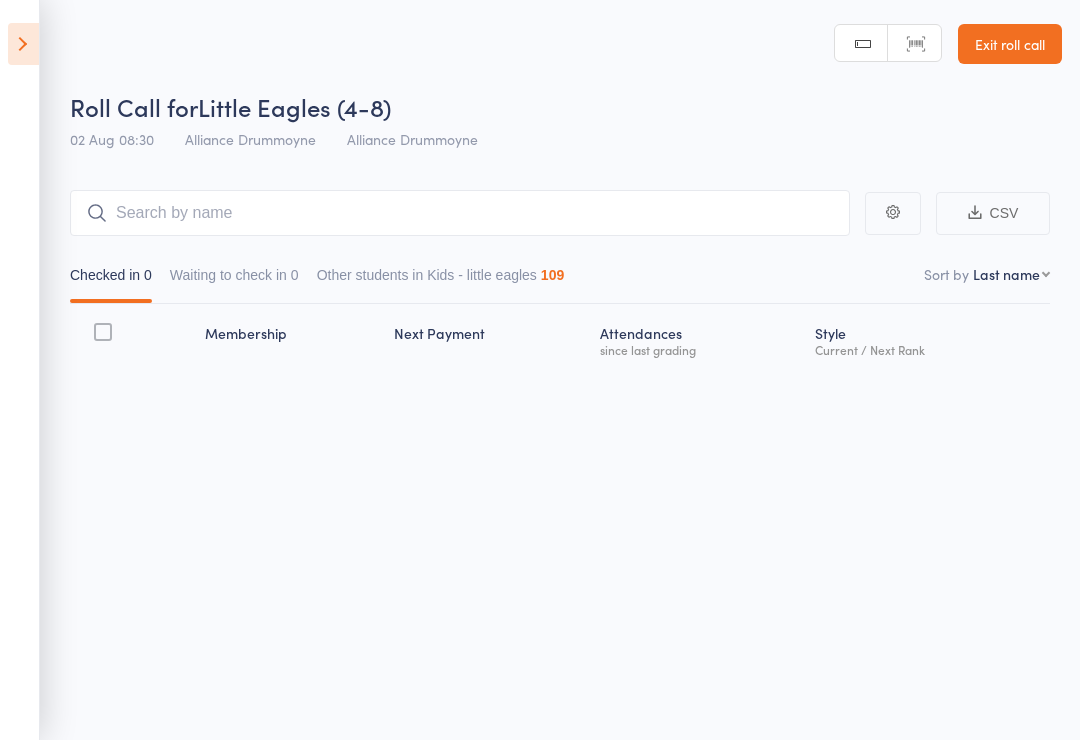 click at bounding box center [23, 44] 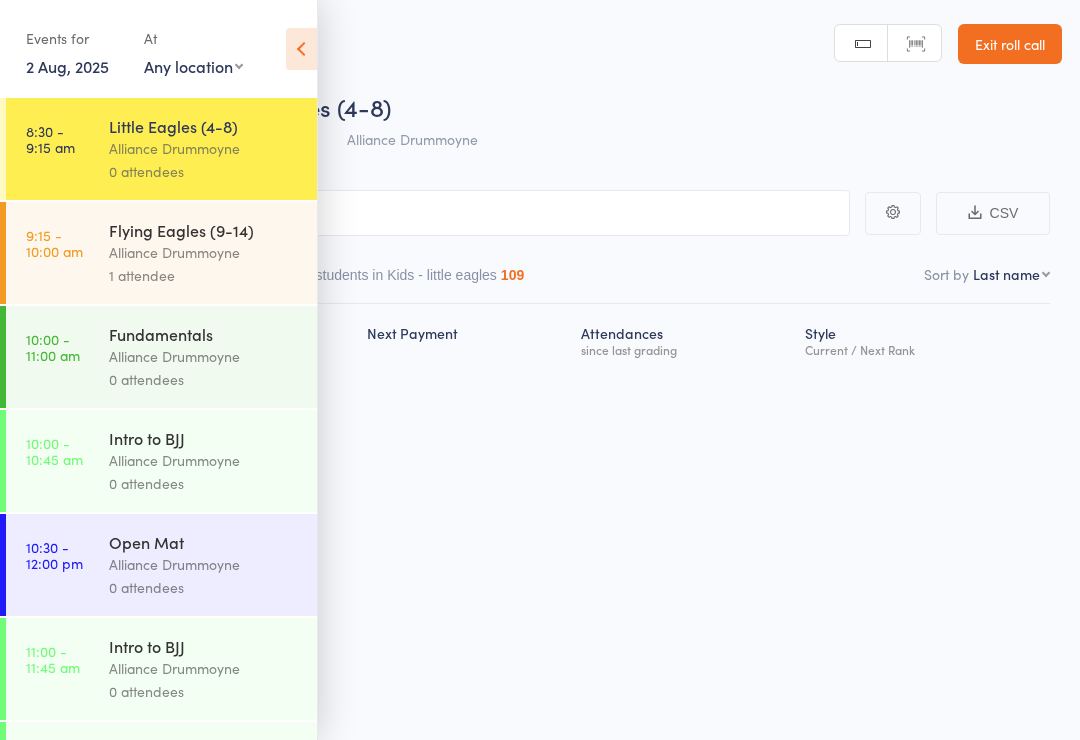 click on "Roll Call for  Little Eagles (4-8)" at bounding box center (566, 106) 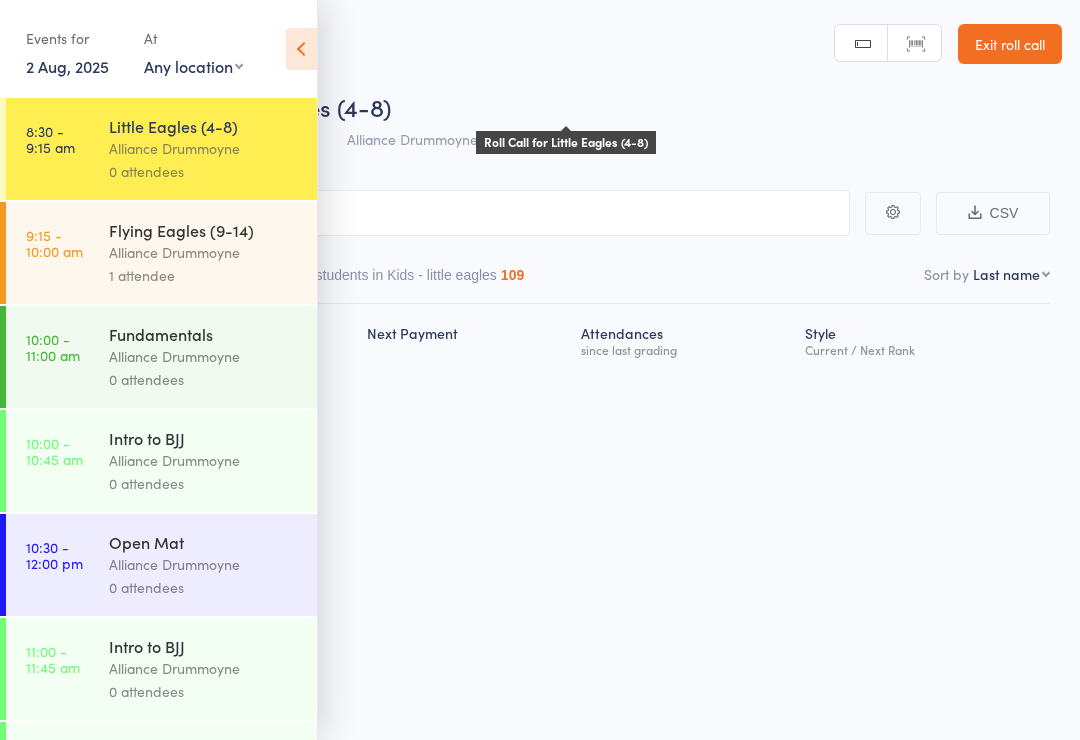 click at bounding box center [301, 49] 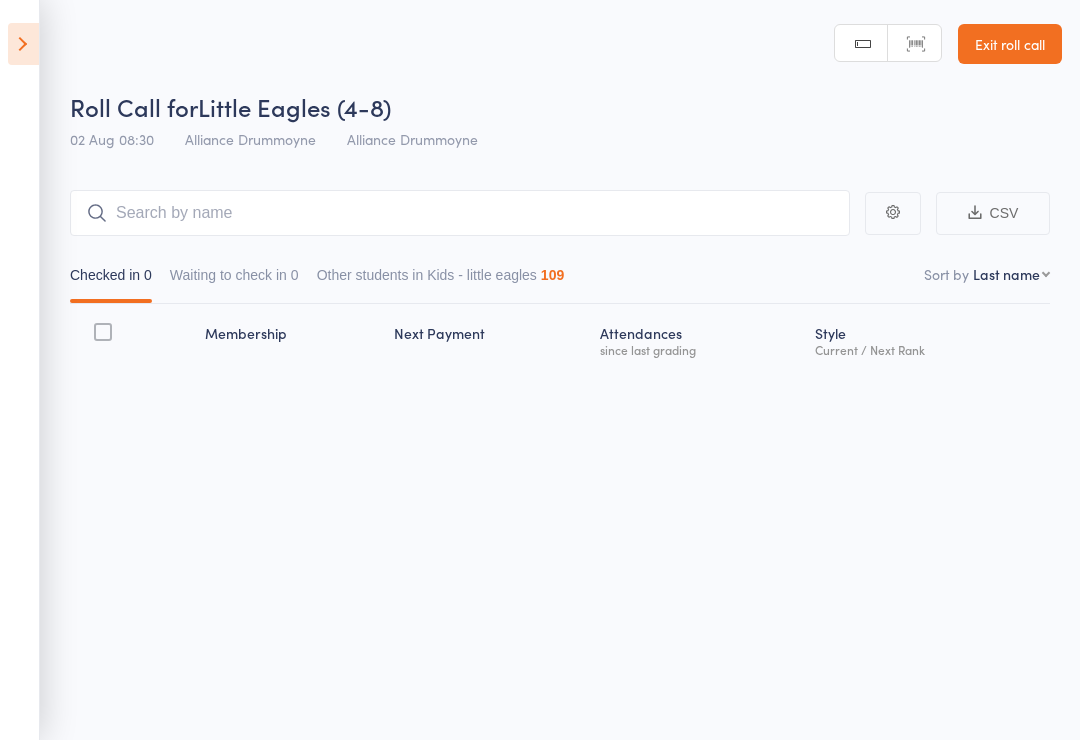click on "Exit roll call" at bounding box center (1010, 44) 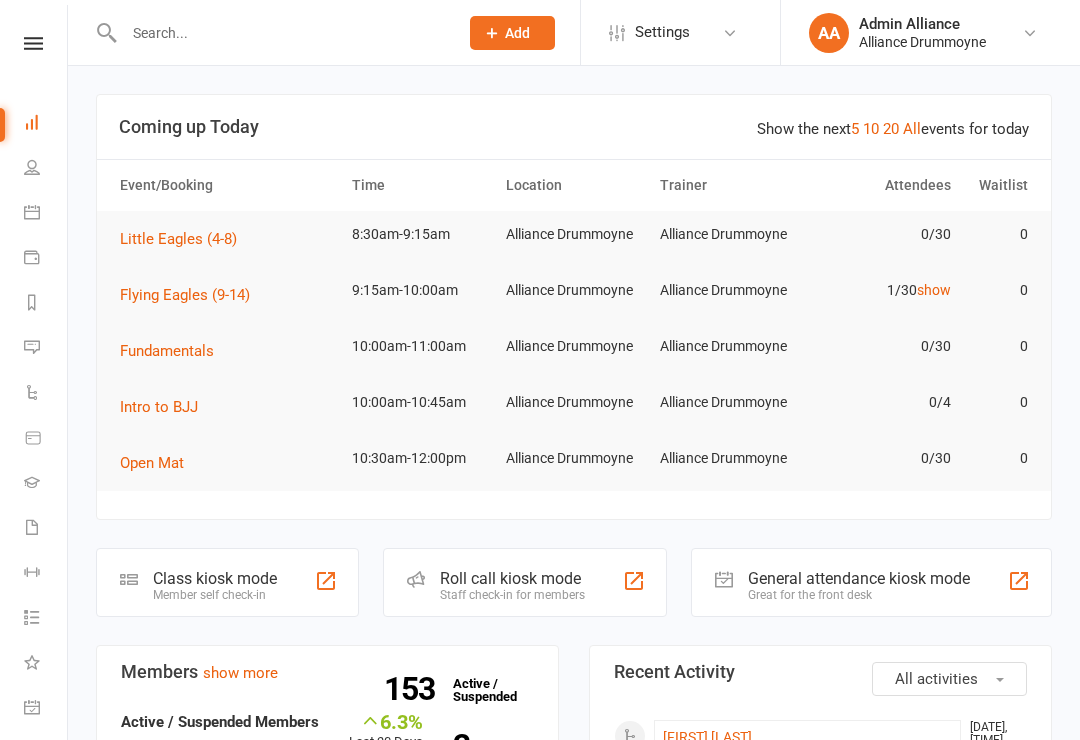 scroll, scrollTop: 0, scrollLeft: 0, axis: both 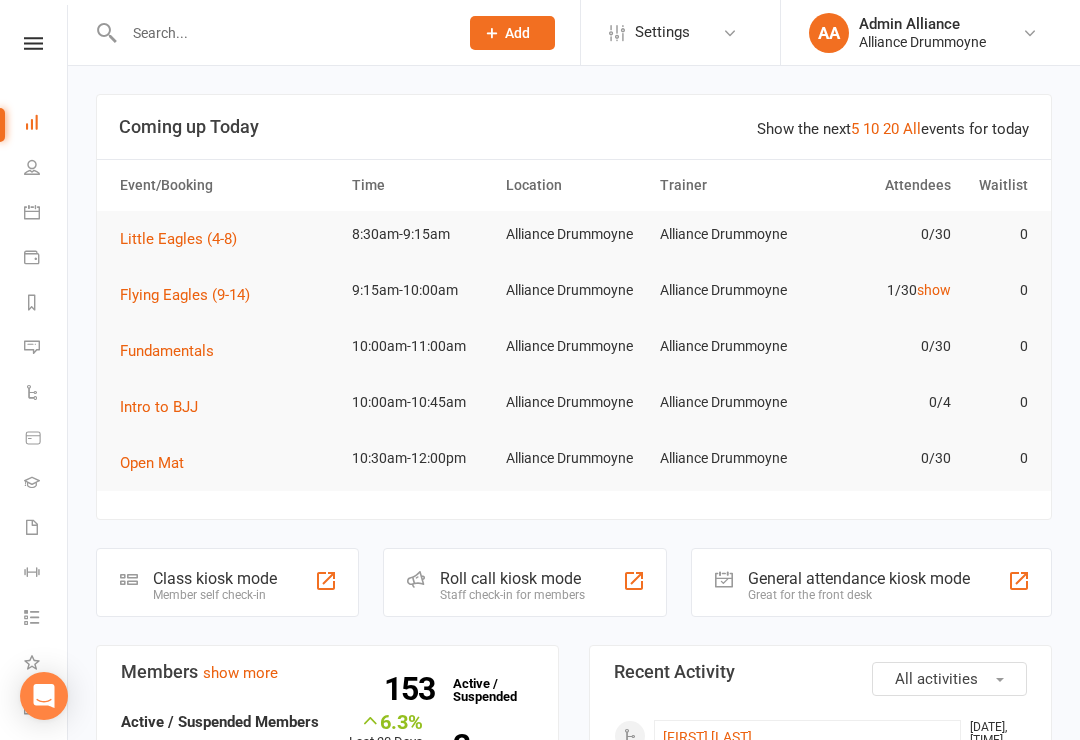 click on "Little Eagles (4-8) [TIME]-[TIME] [ADDRESS] [ADDRESS] 0/30  0" at bounding box center [574, 239] 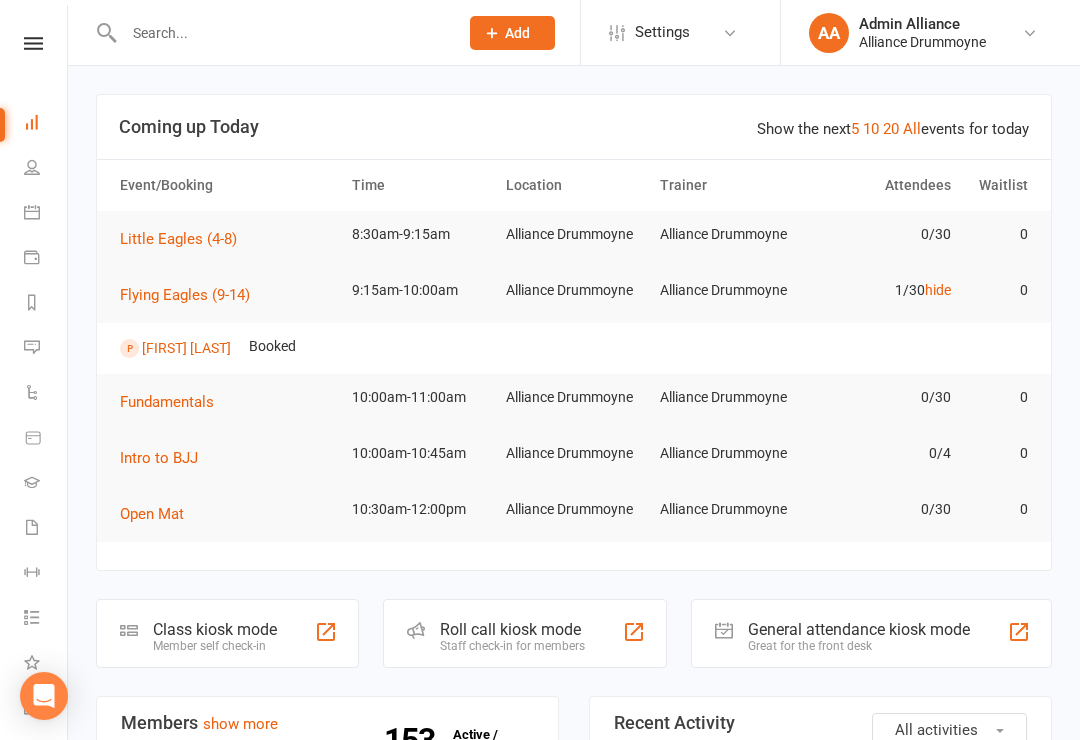 click on "hide" at bounding box center [938, 290] 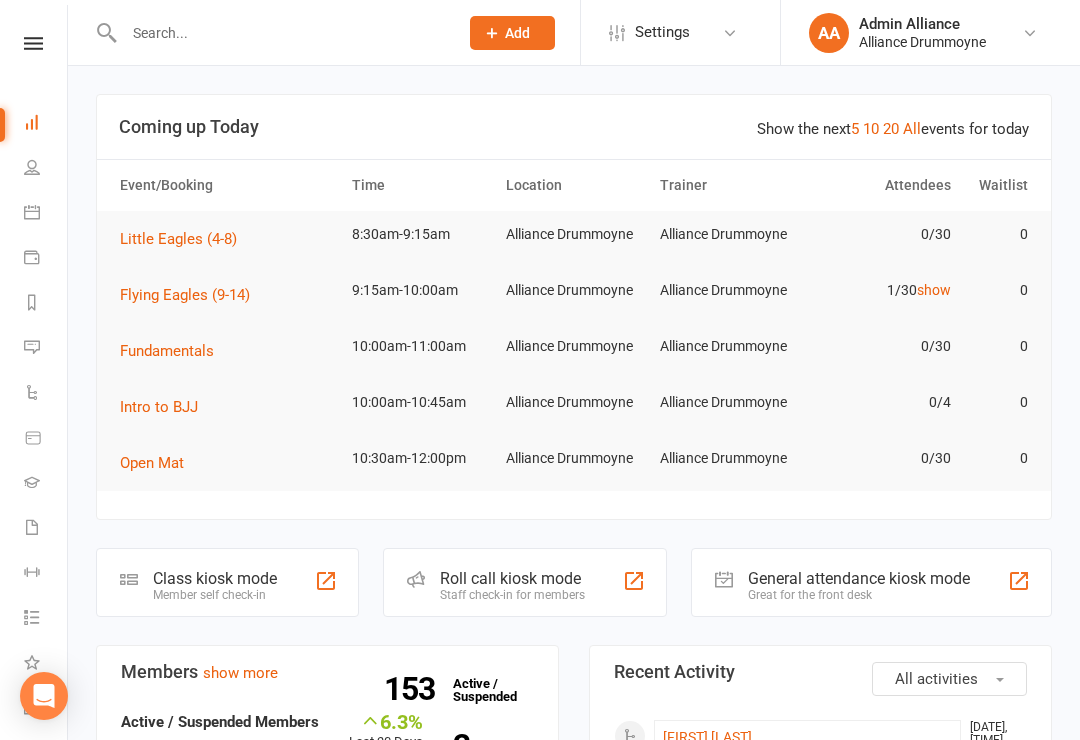 click on "Class kiosk mode" 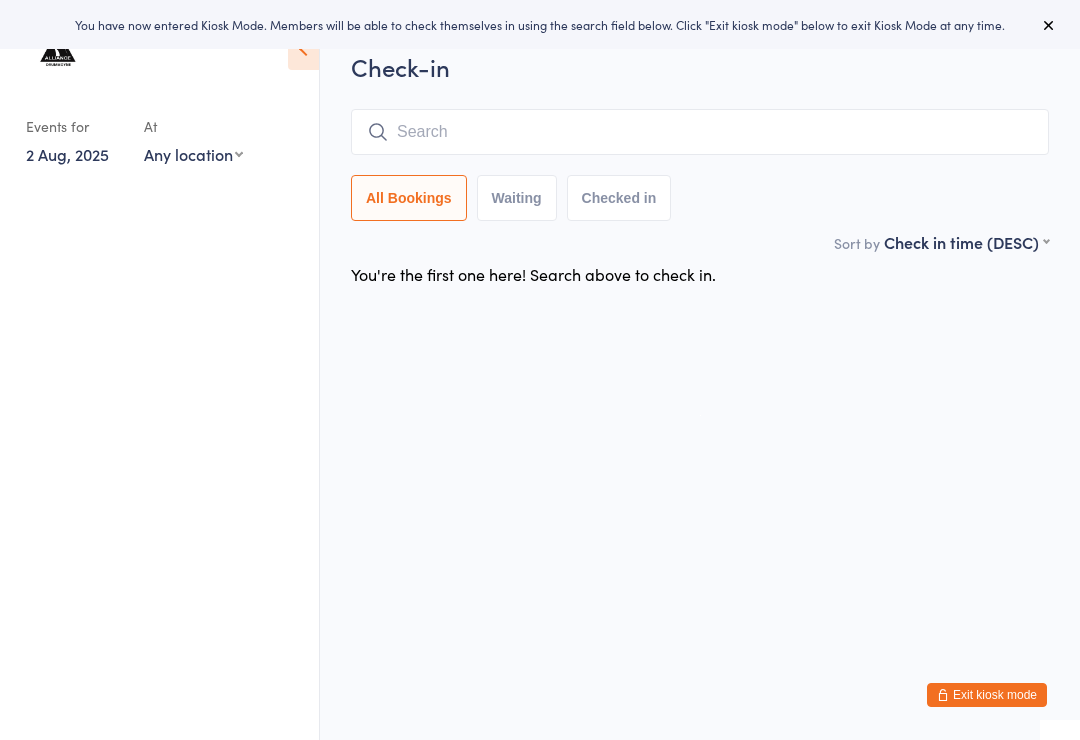 scroll, scrollTop: 0, scrollLeft: 0, axis: both 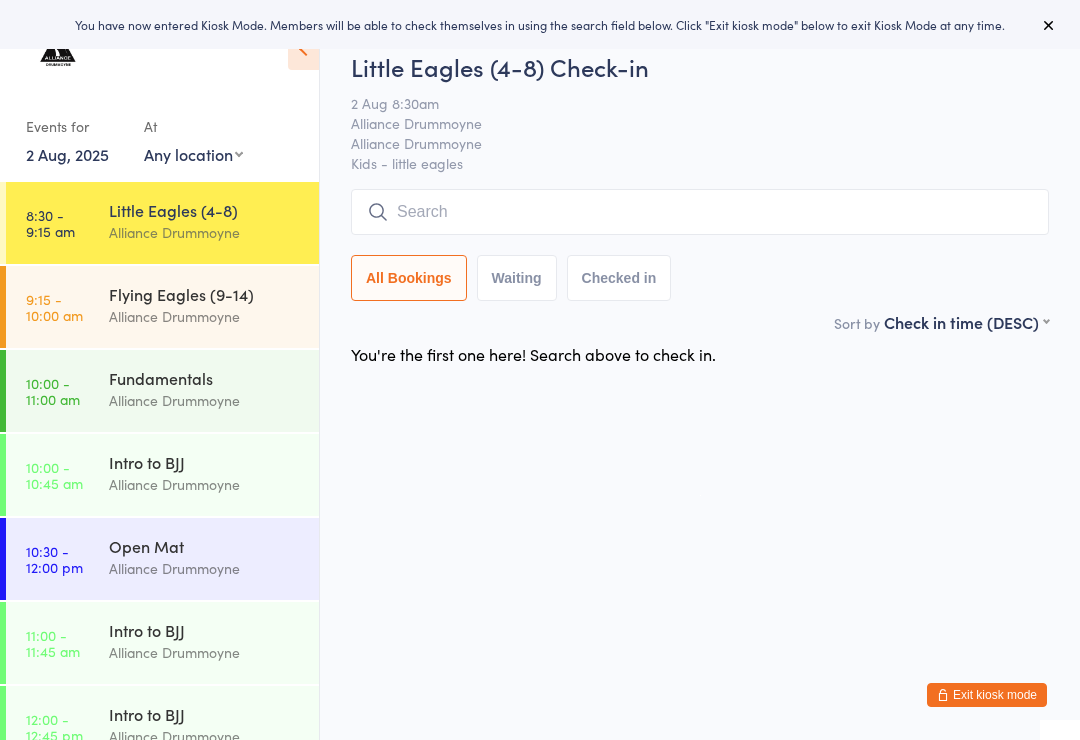 click on "Alliance Drummoyne" at bounding box center [205, 232] 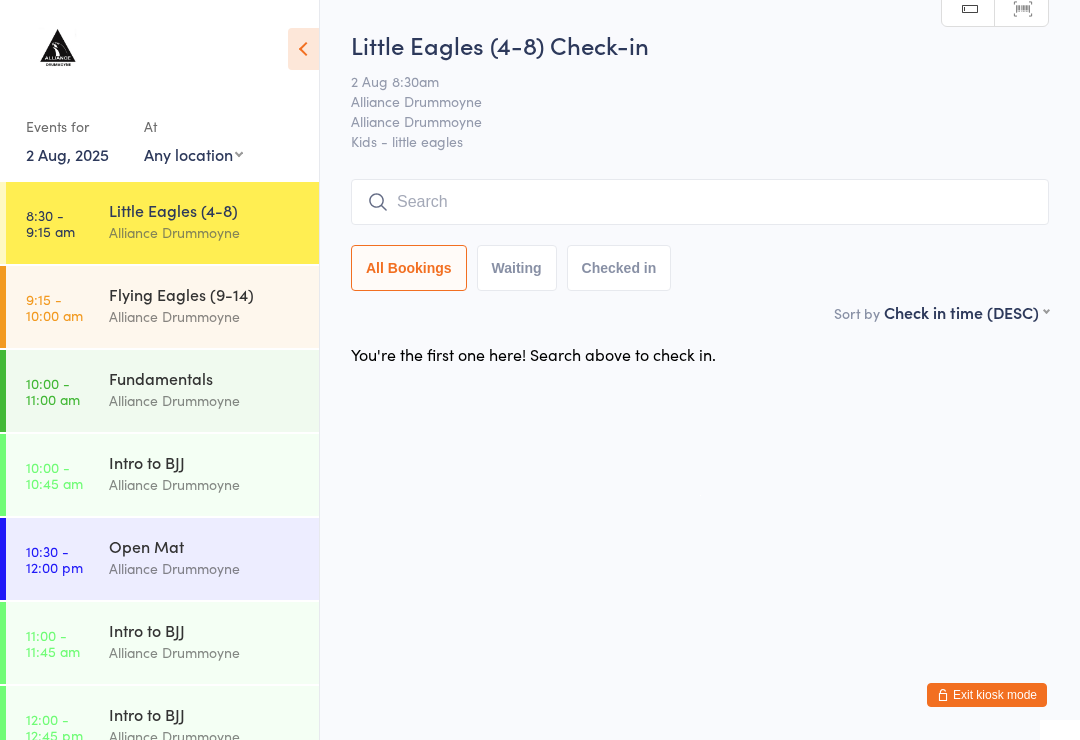 click at bounding box center (700, 202) 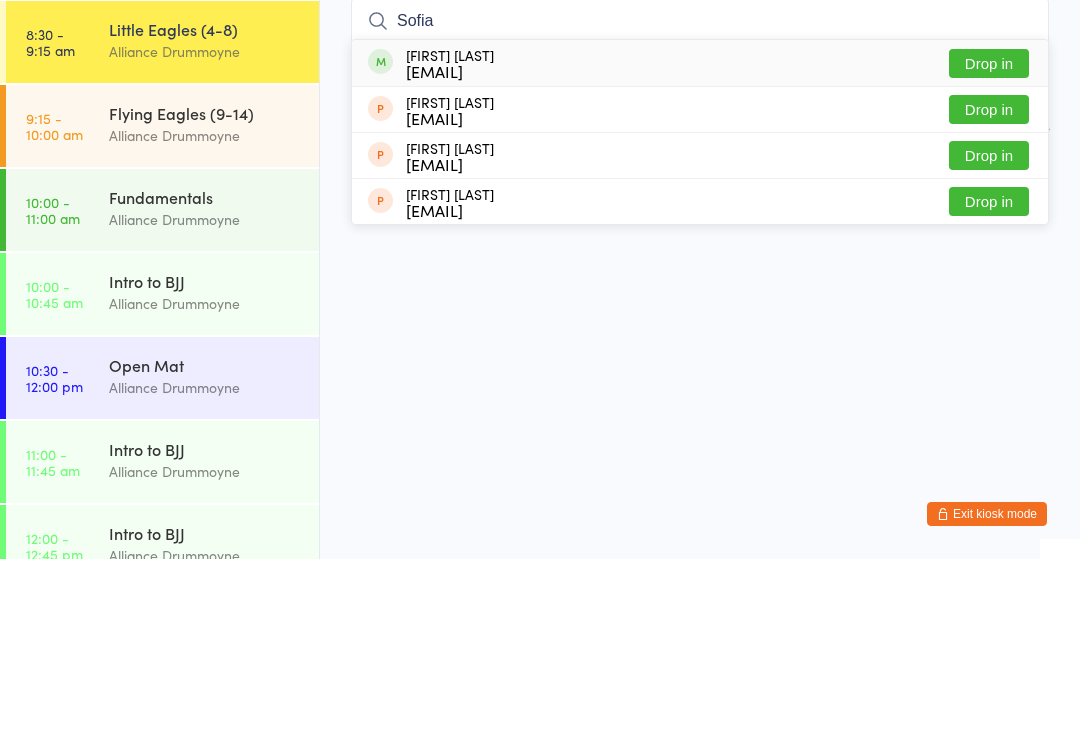 type on "Sofia" 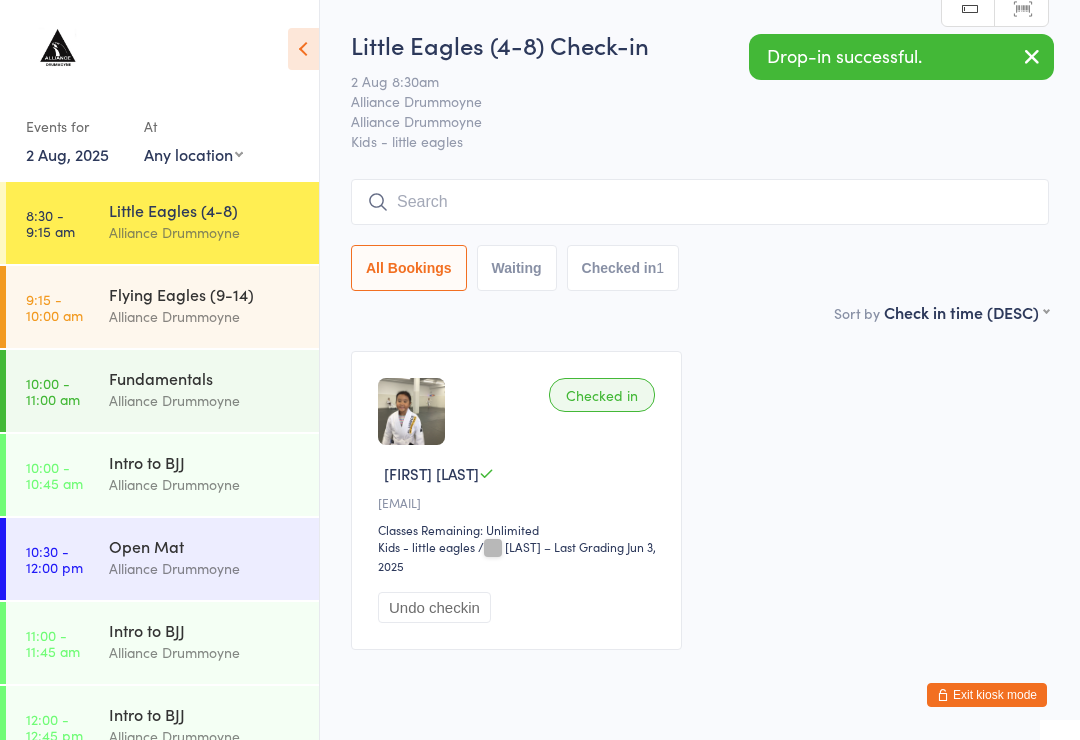 click on "Alliance Drummoyne" at bounding box center [205, 316] 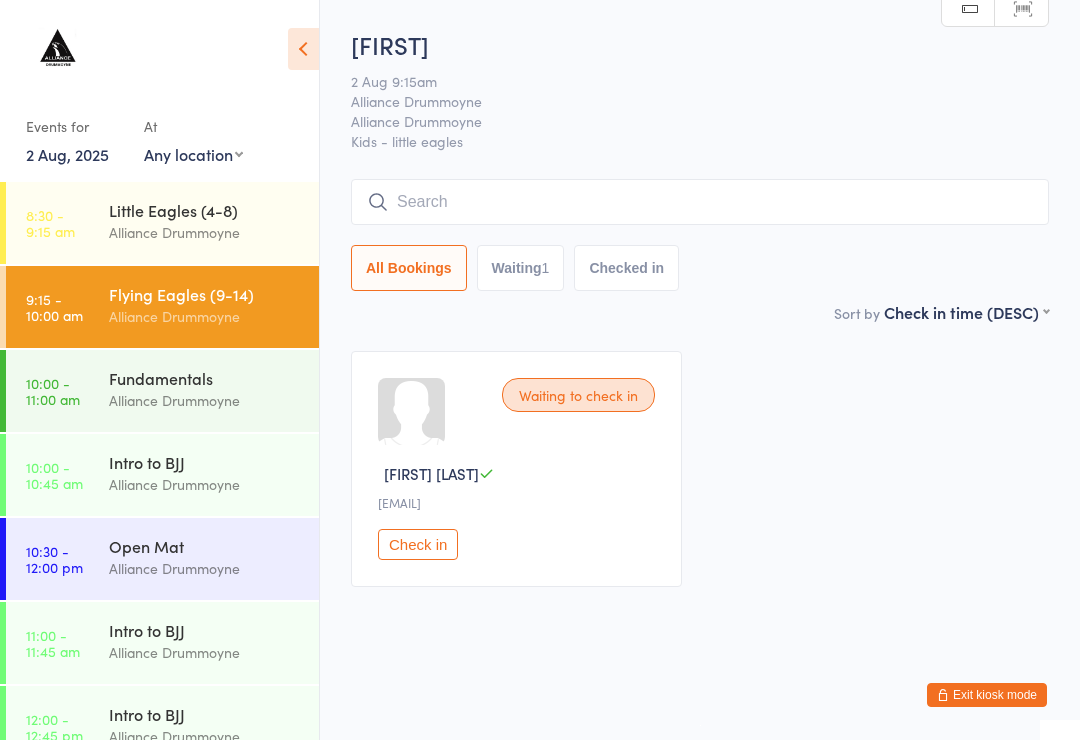 click at bounding box center [700, 202] 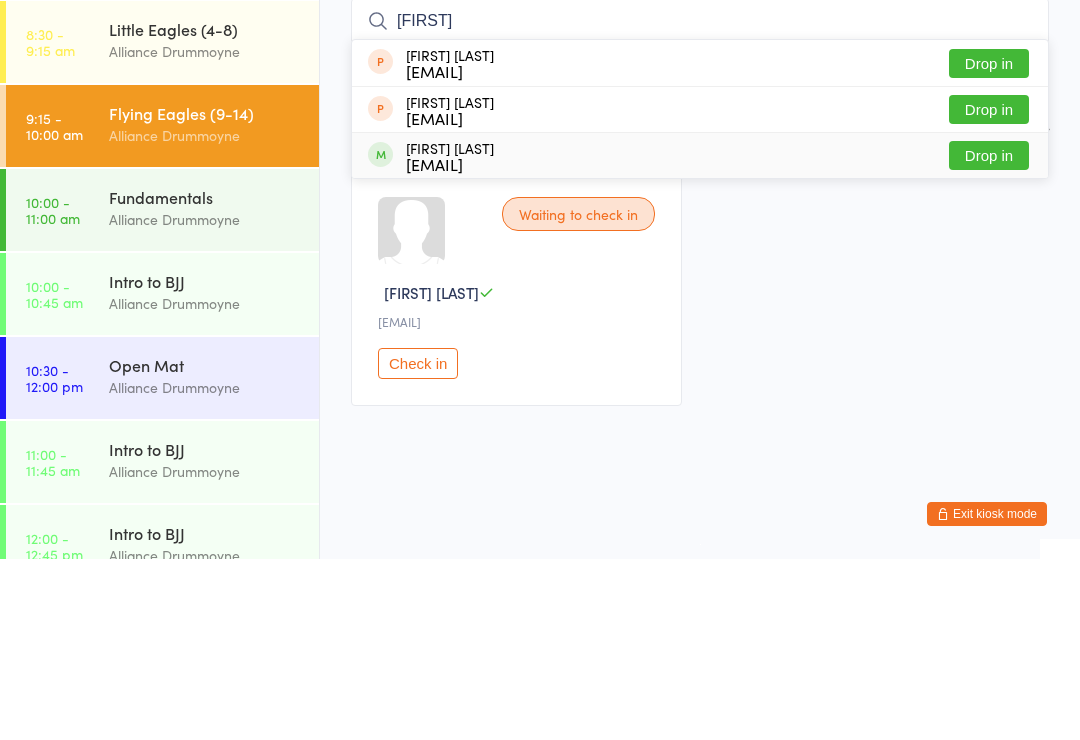 type on "[FIRST]" 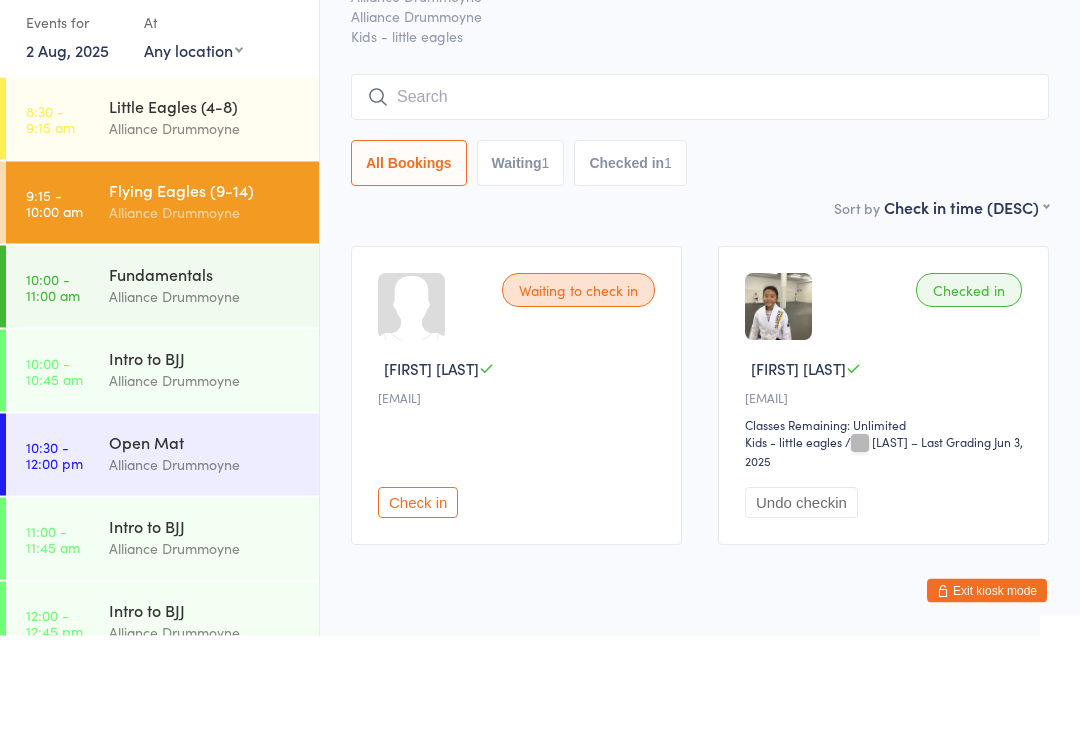 click on "Alliance Drummoyne" at bounding box center [205, 232] 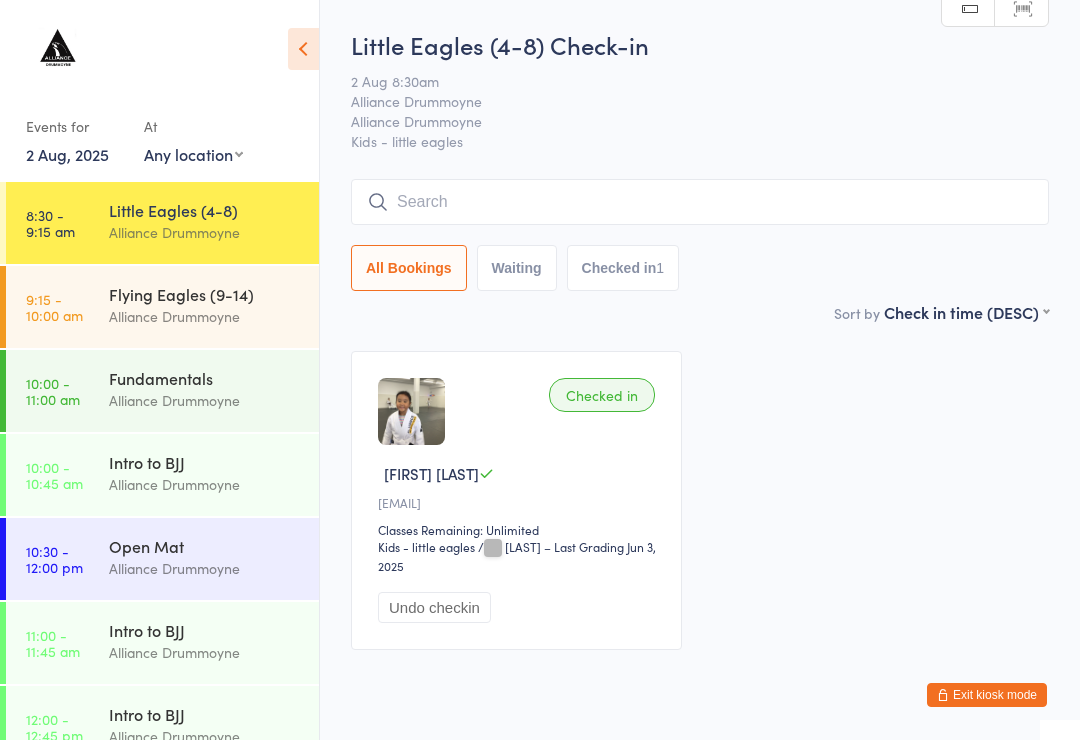 click at bounding box center [700, 202] 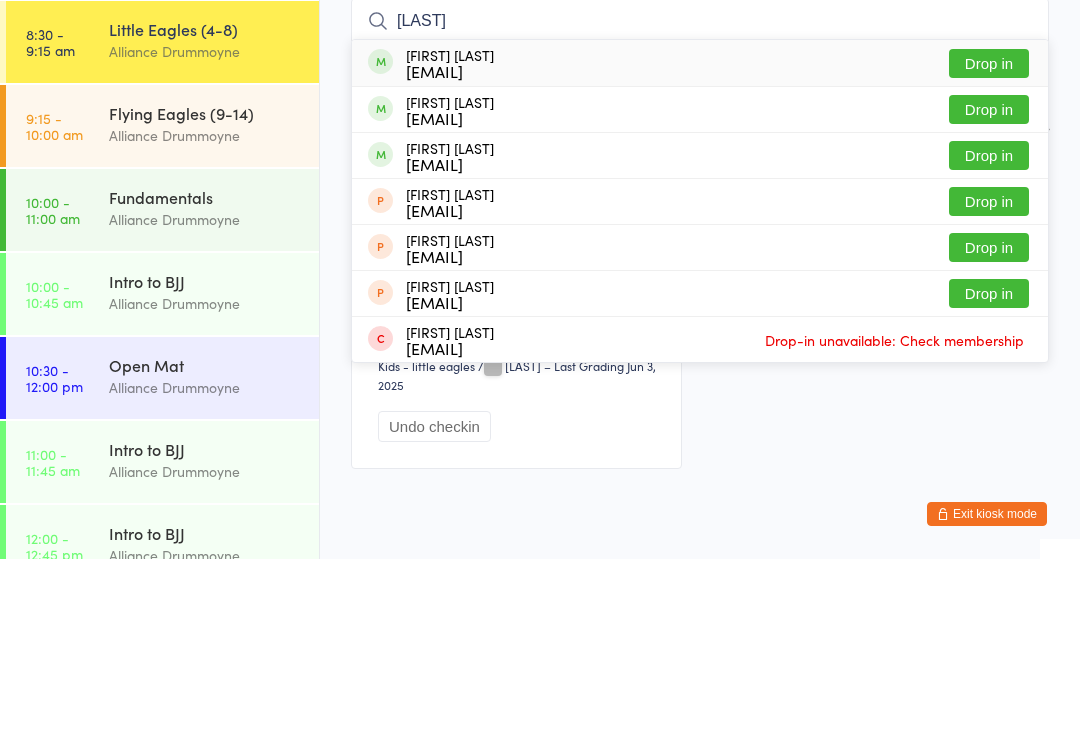 type on "[LAST]" 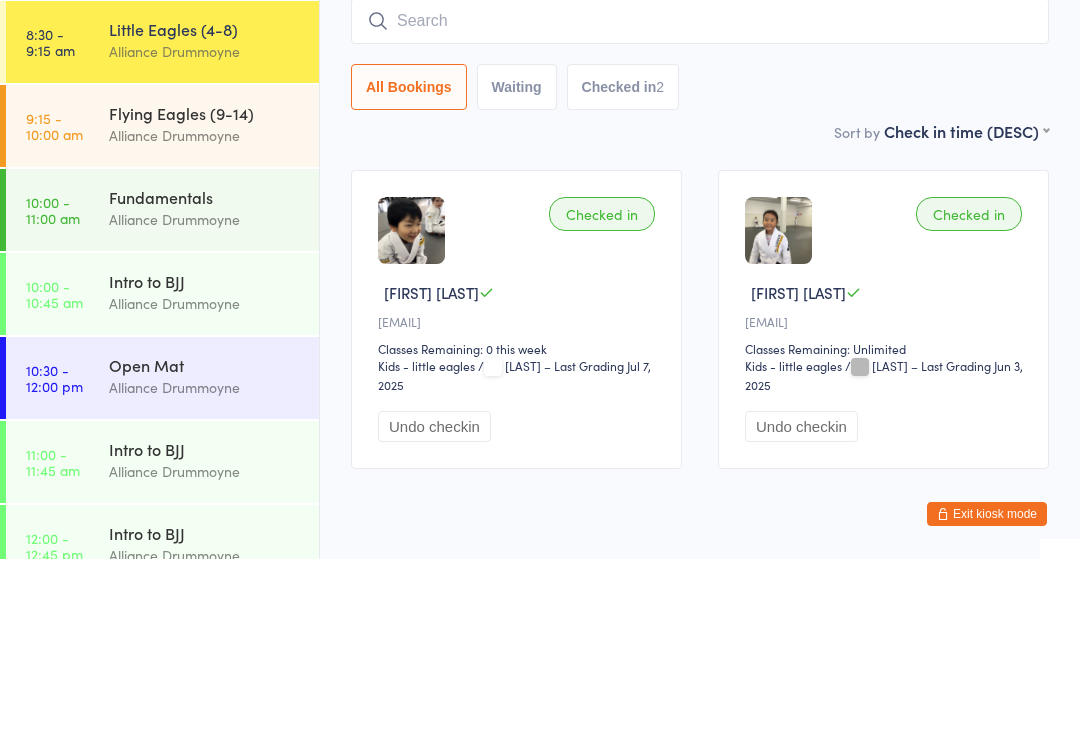 scroll, scrollTop: 75, scrollLeft: 0, axis: vertical 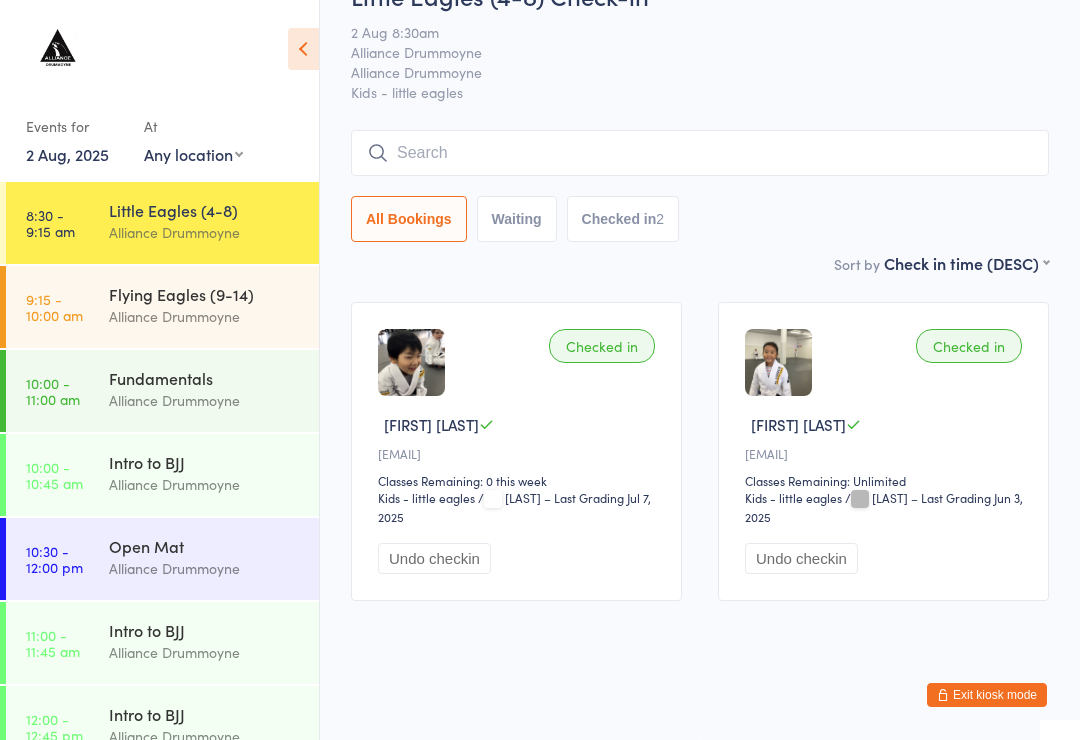 click at bounding box center (700, 153) 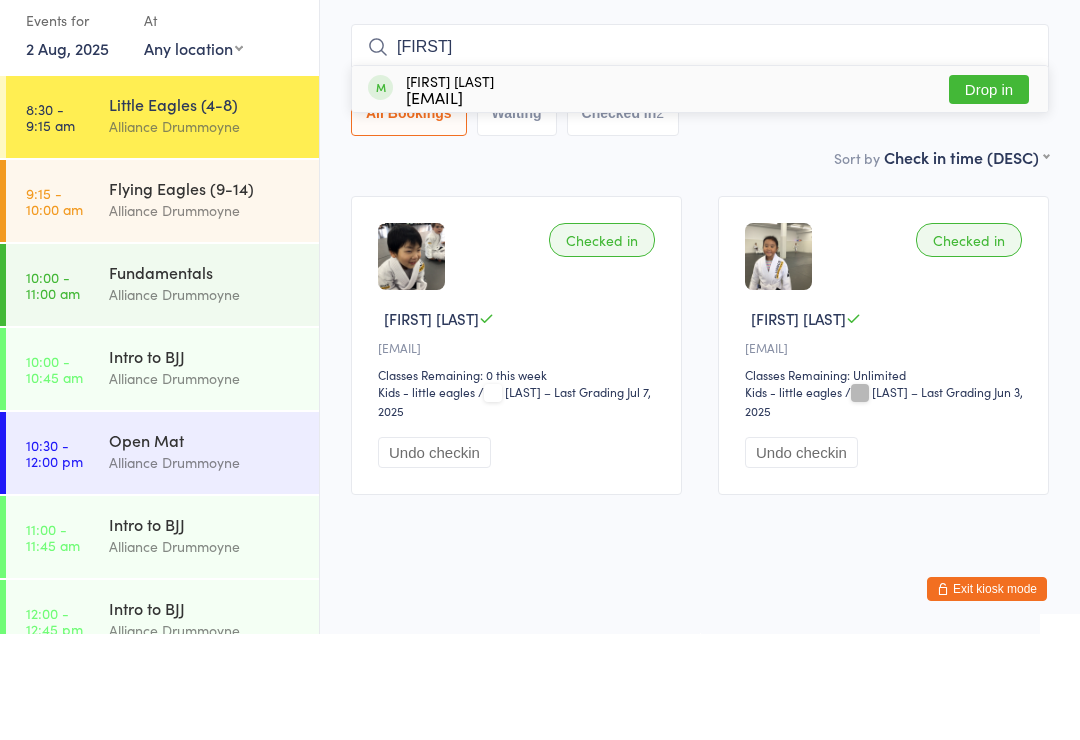 type on "[FIRST]" 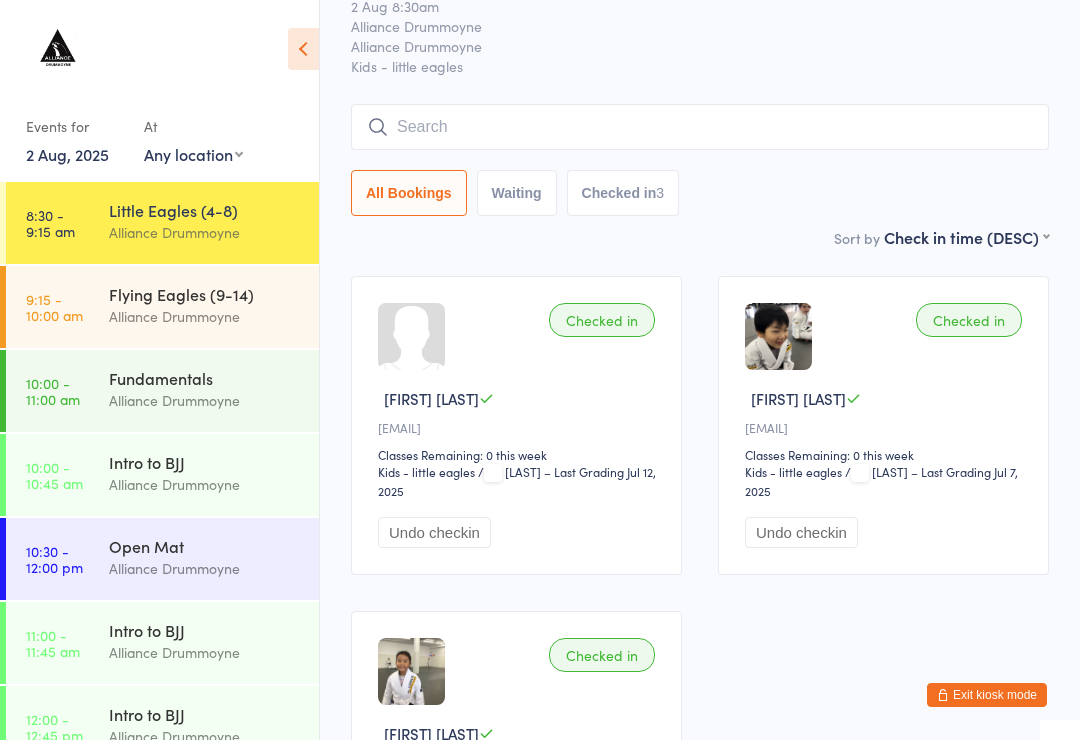 click at bounding box center [700, 127] 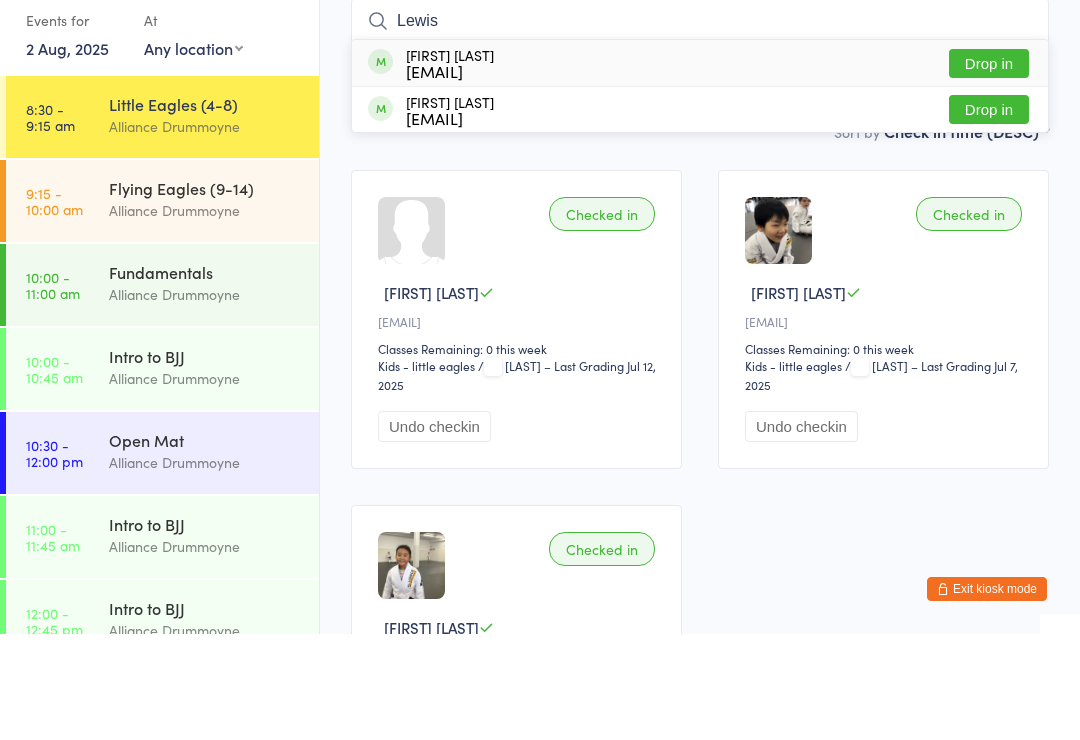 type on "Lewis" 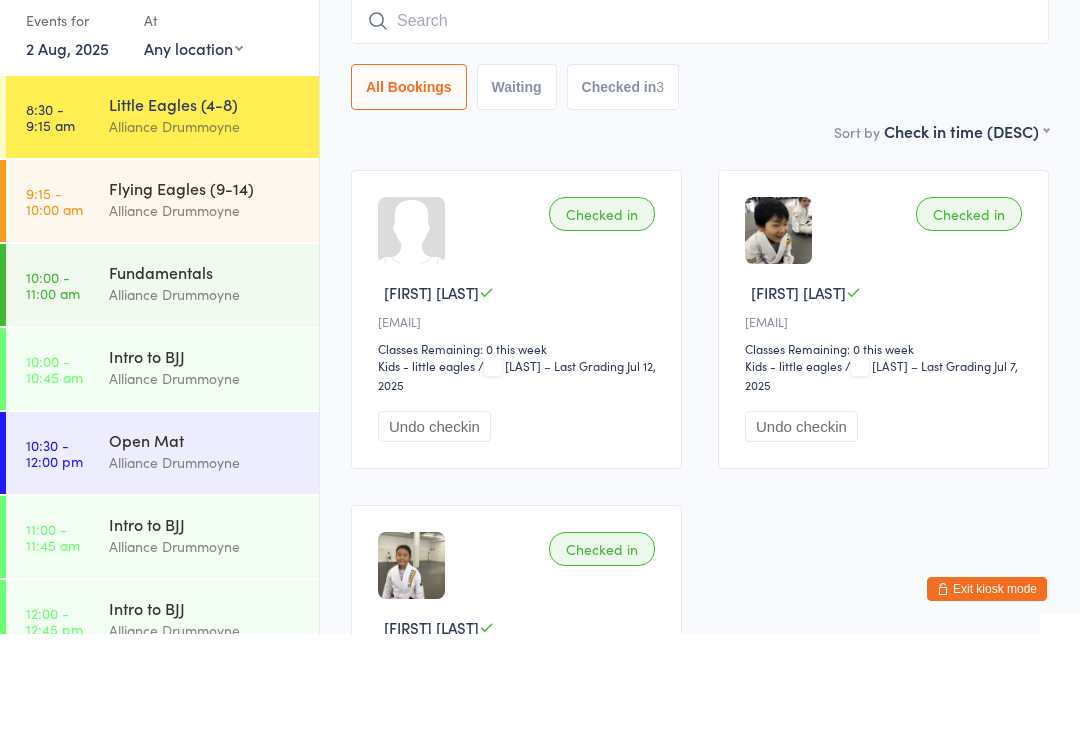 scroll, scrollTop: 181, scrollLeft: 0, axis: vertical 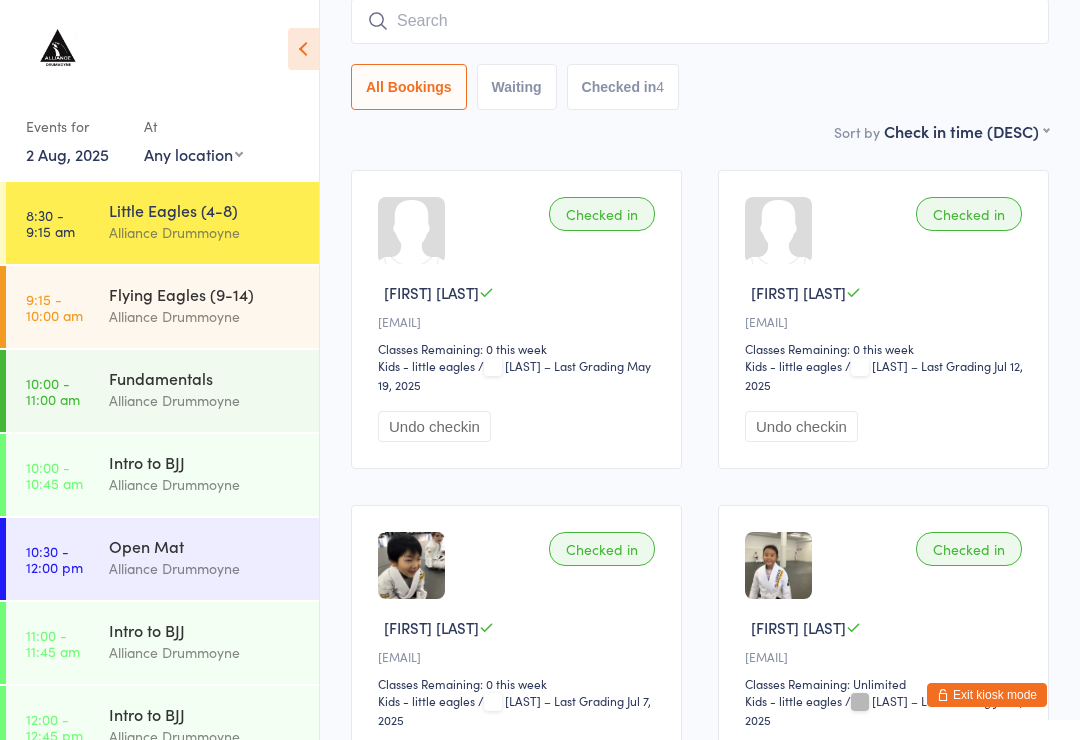 click on "All Bookings Waiting  Checked in  4" at bounding box center [700, 54] 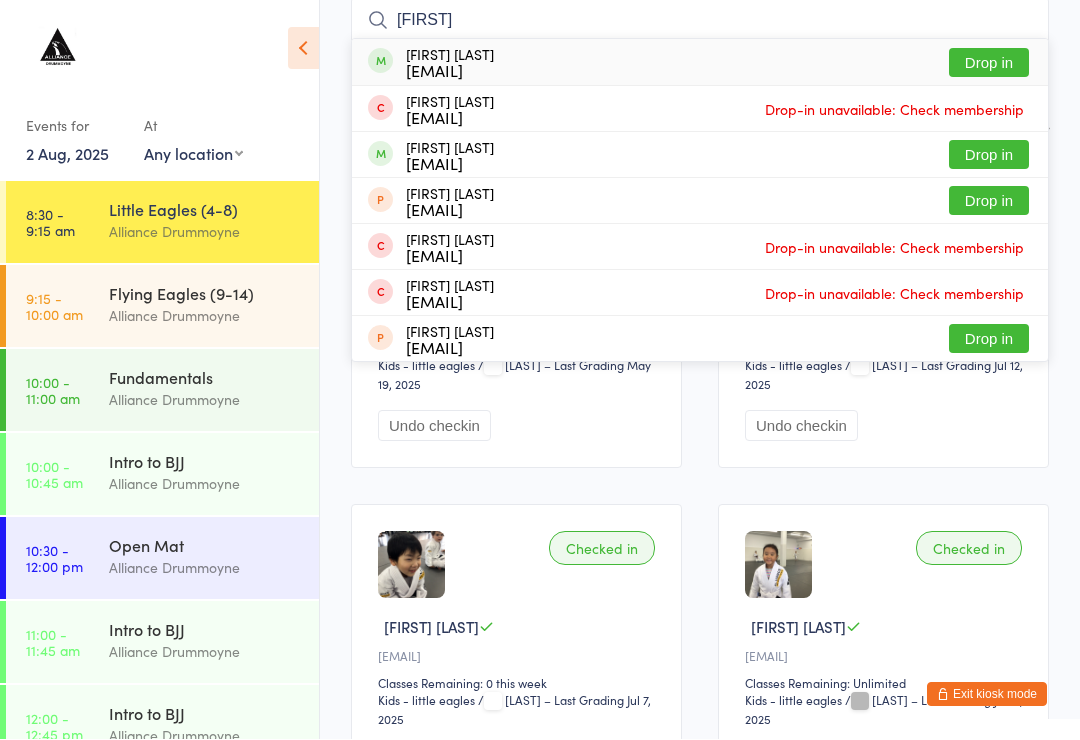 type on "Jack m" 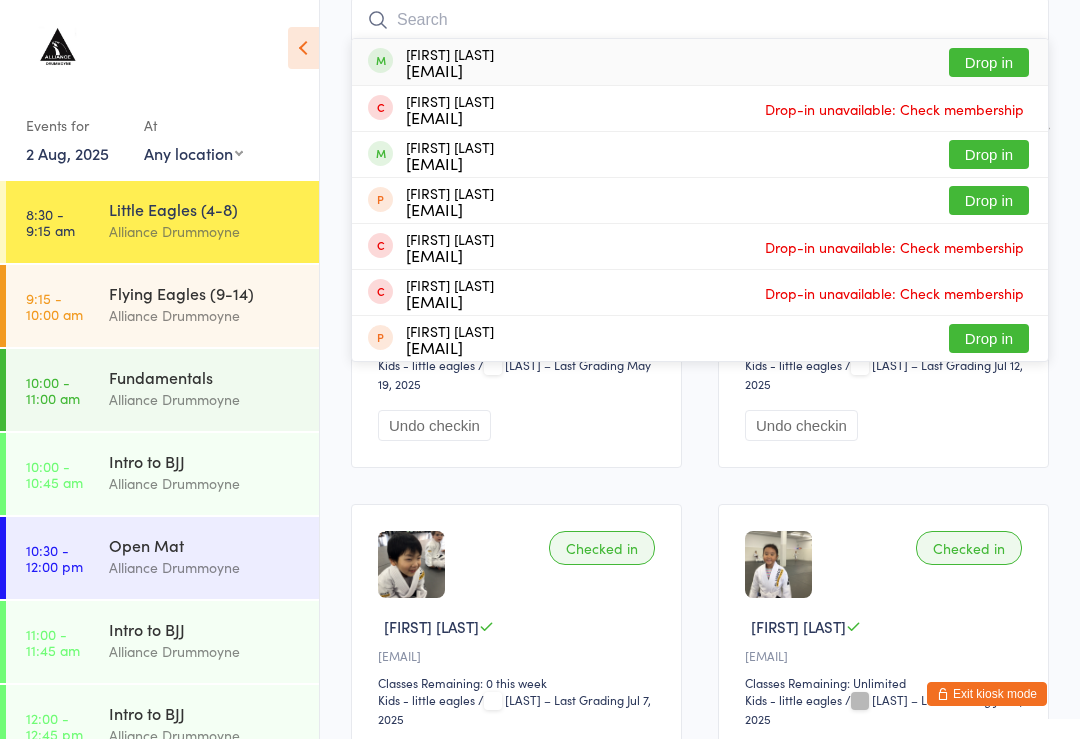 scroll, scrollTop: 182, scrollLeft: 0, axis: vertical 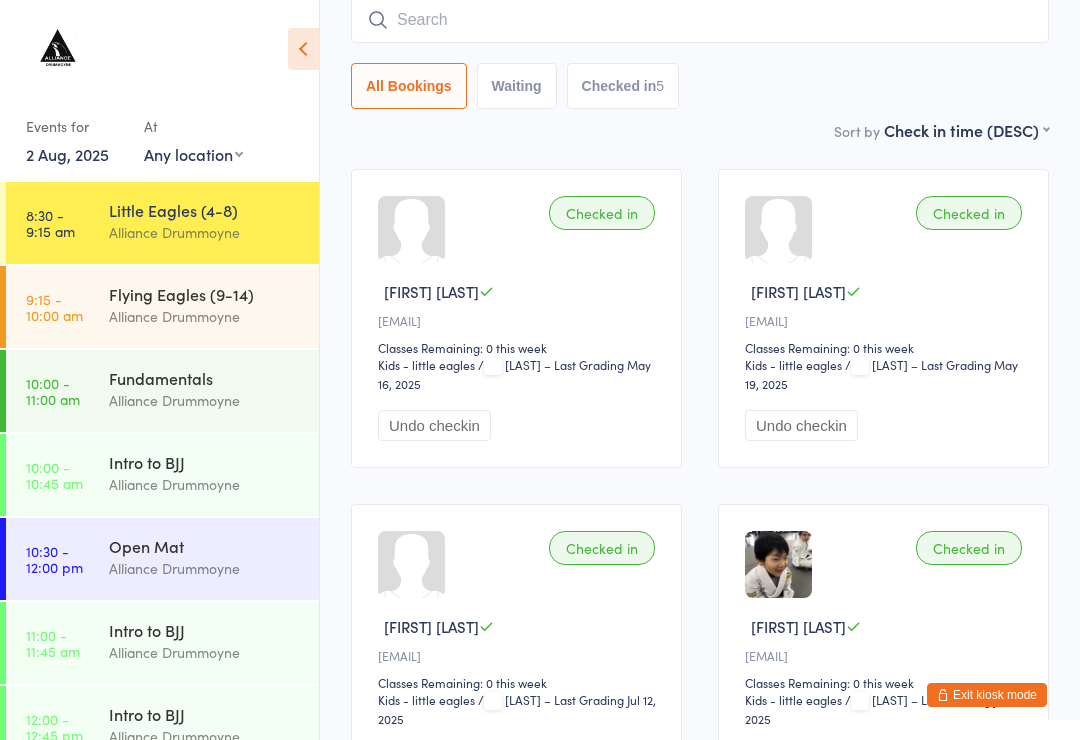 click at bounding box center (700, 20) 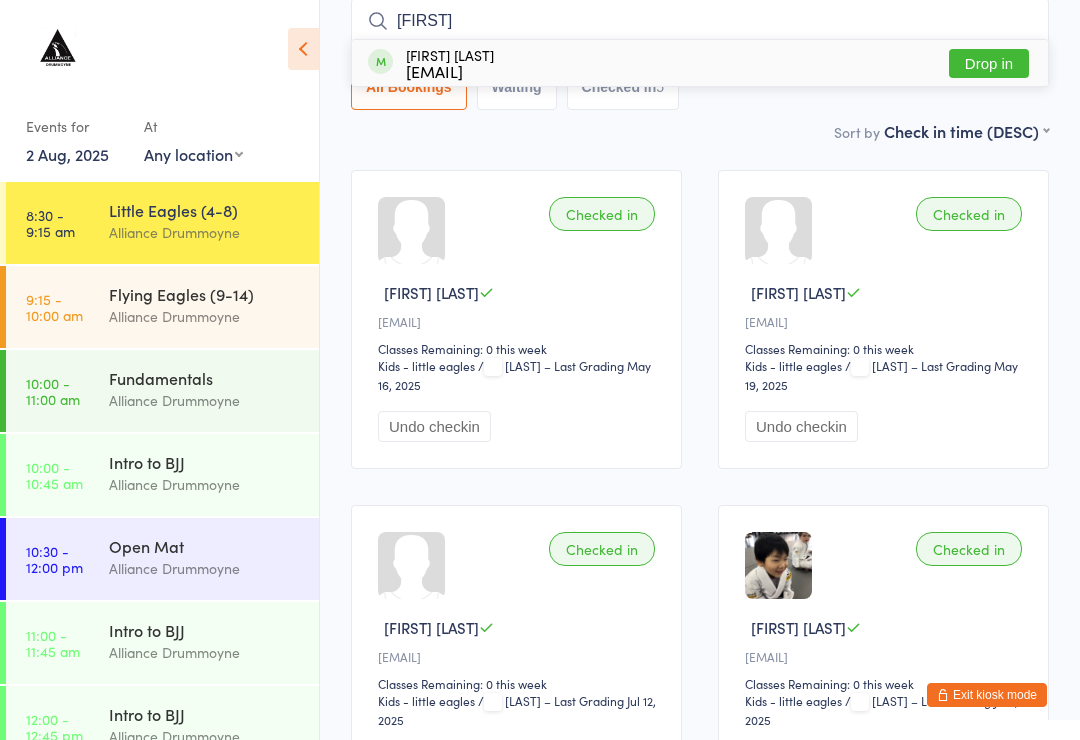 type on "Myles" 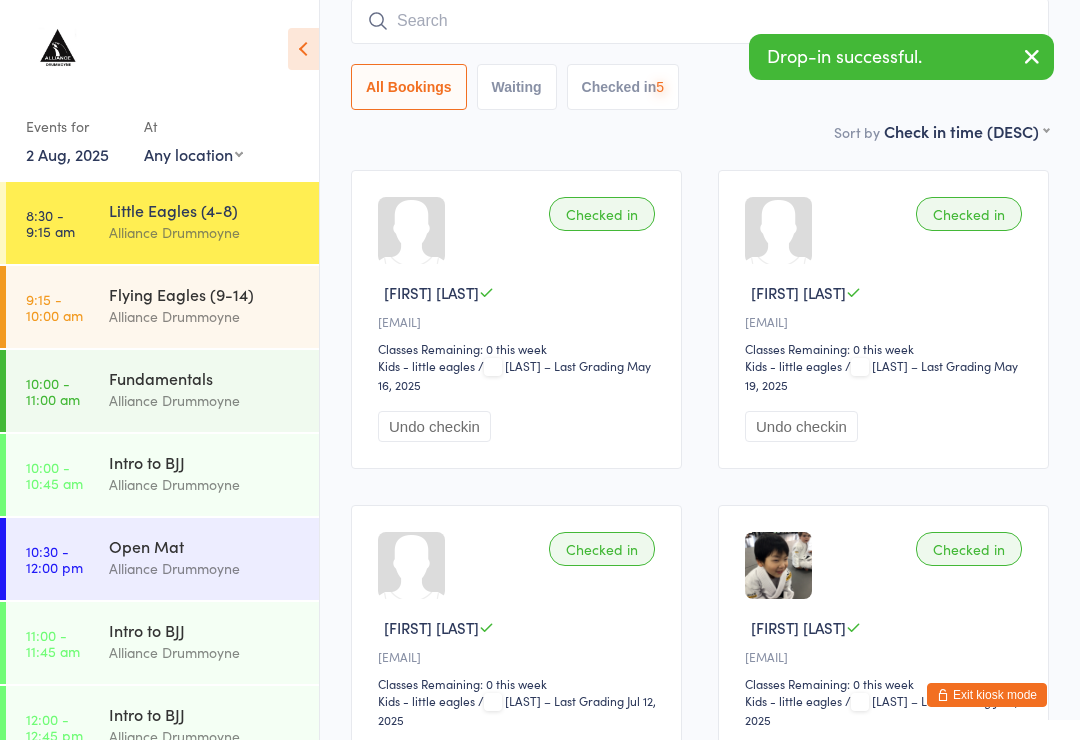 click at bounding box center (700, 21) 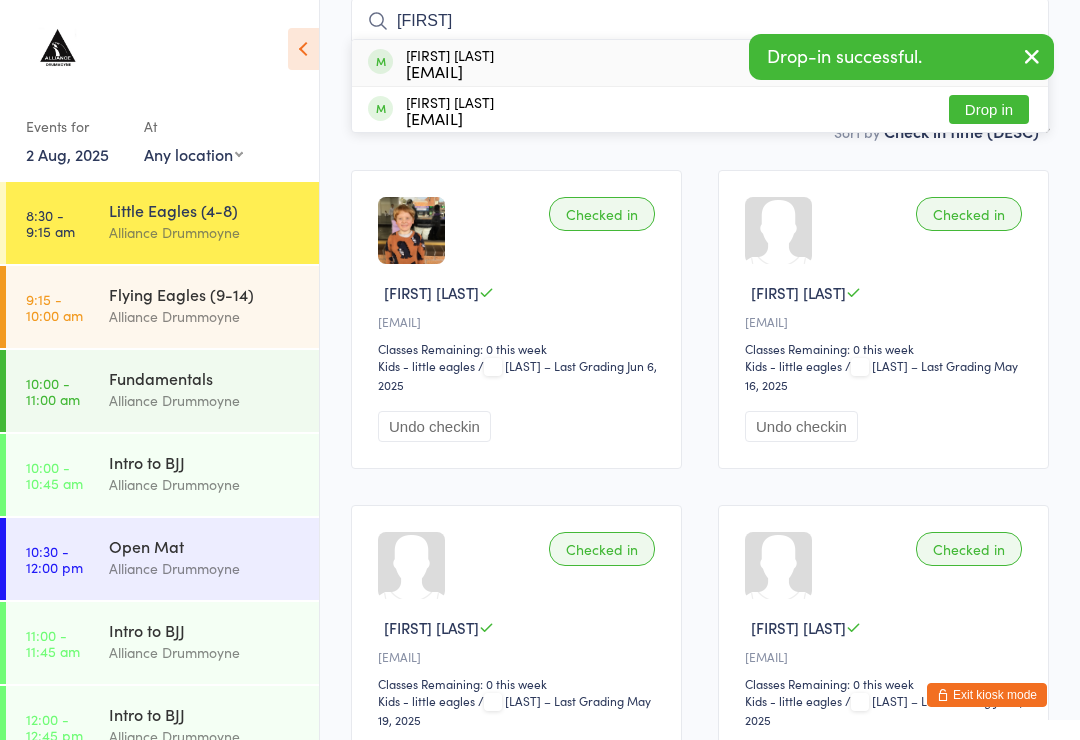 click at bounding box center [1032, 56] 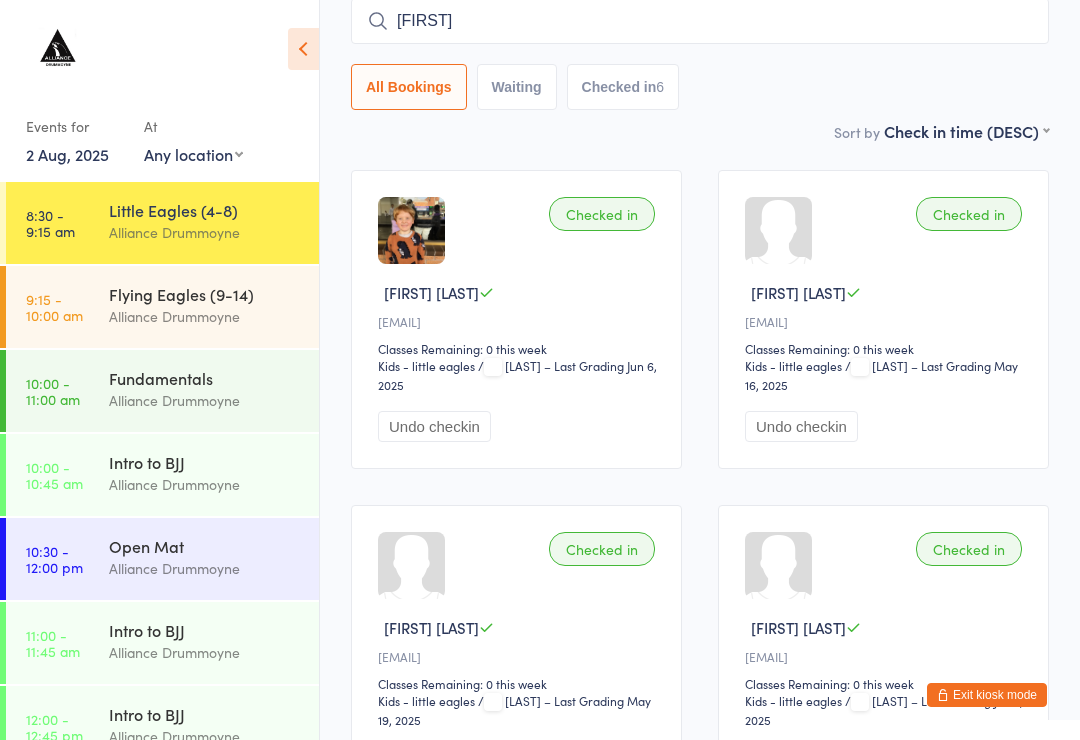 click on "Lola" at bounding box center [700, 21] 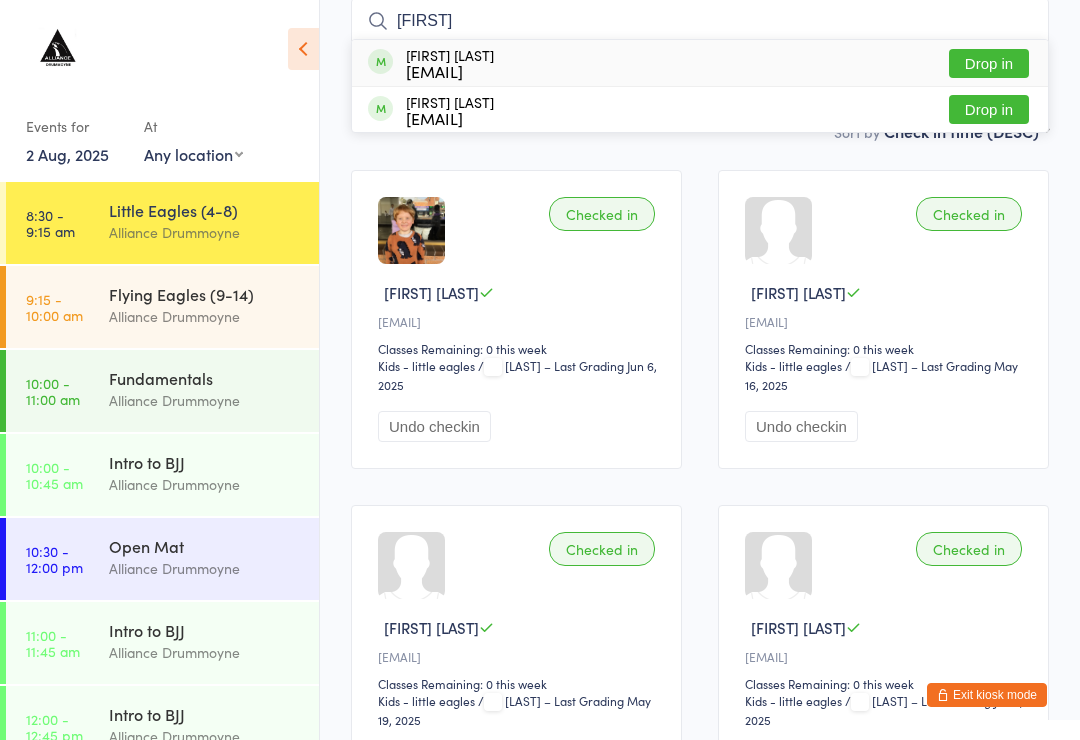 type on "Lola" 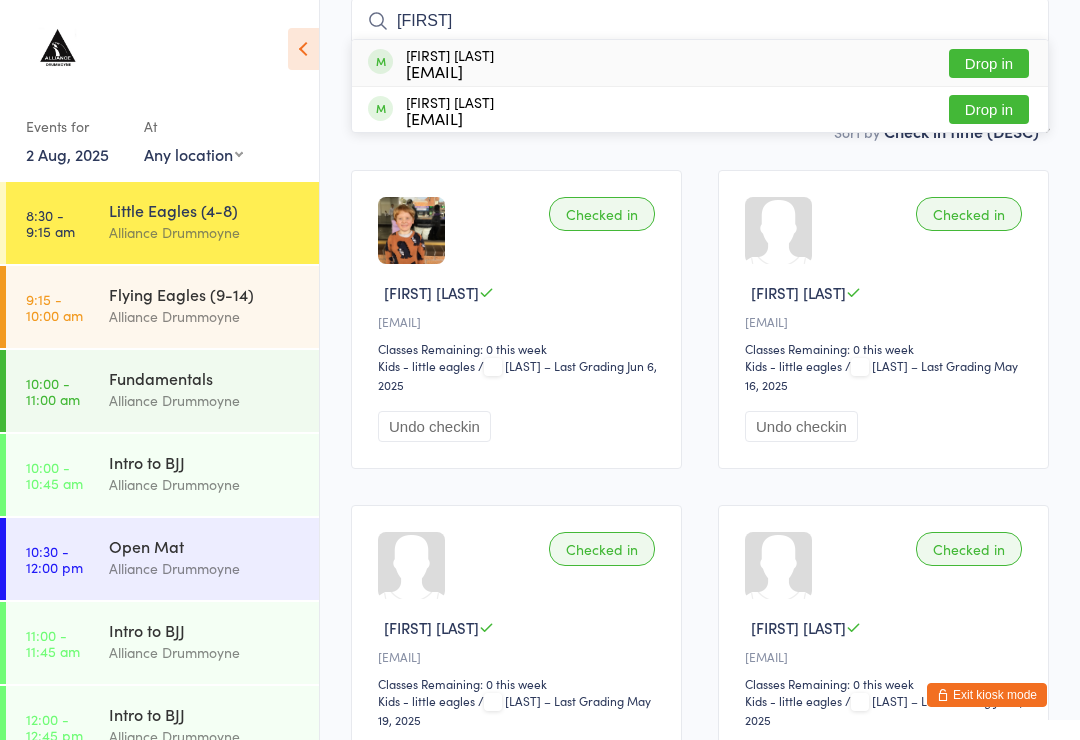click on "Drop in" at bounding box center (989, 63) 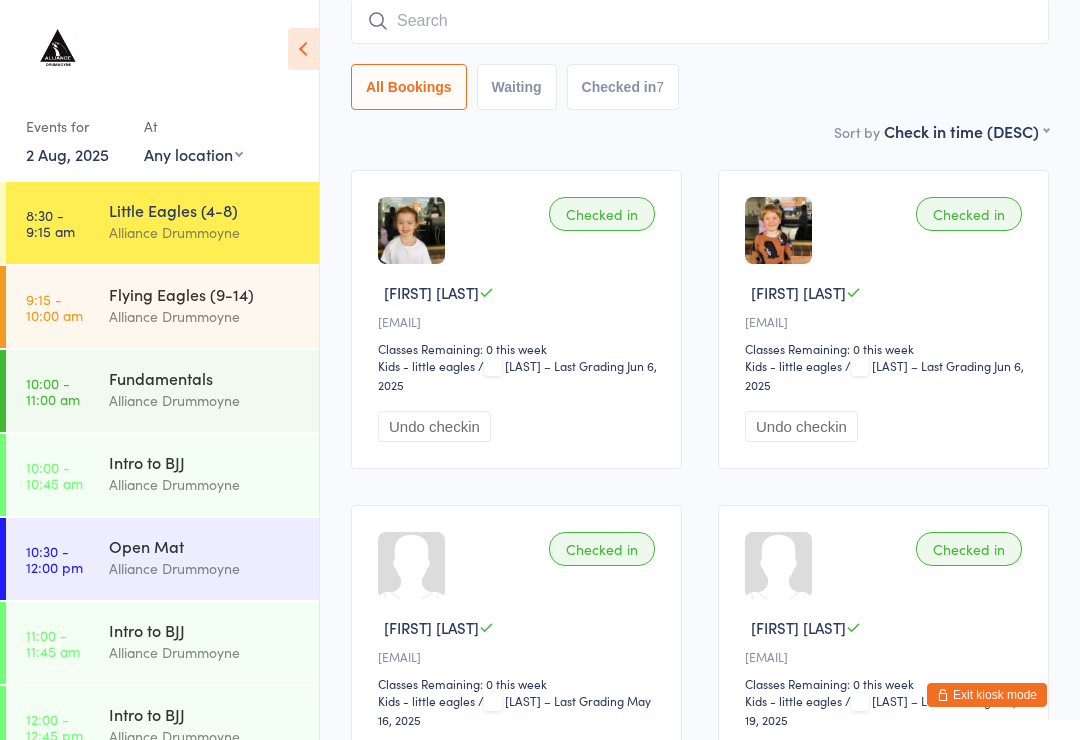 click at bounding box center [700, 21] 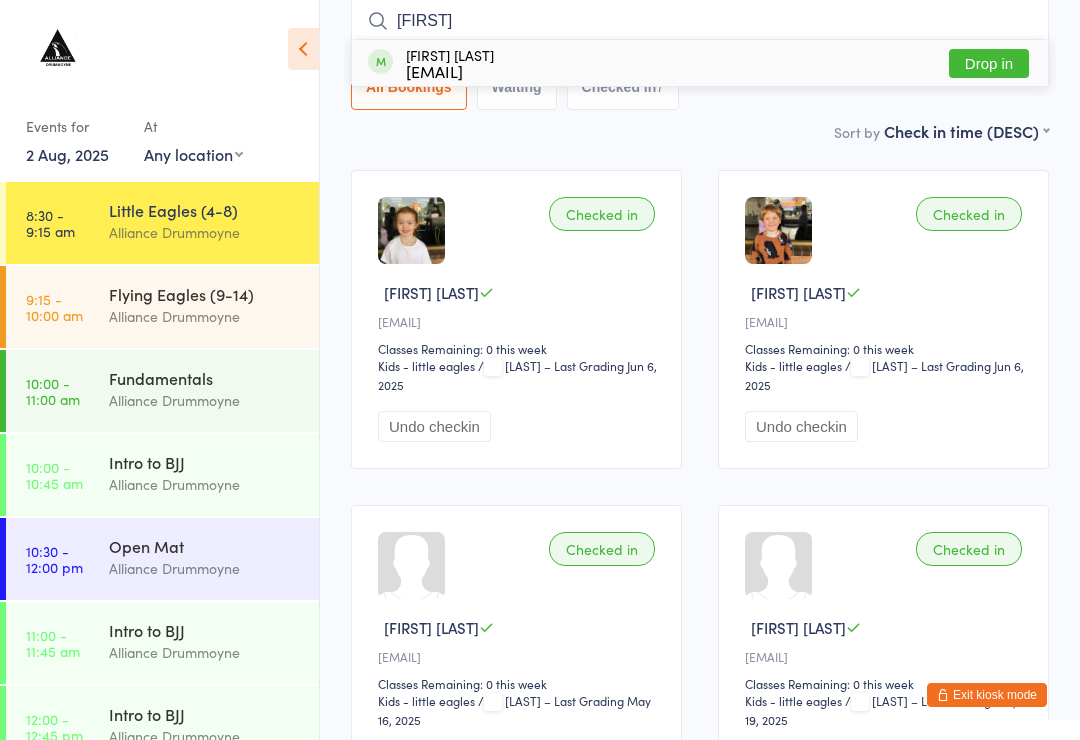 type on "Kei" 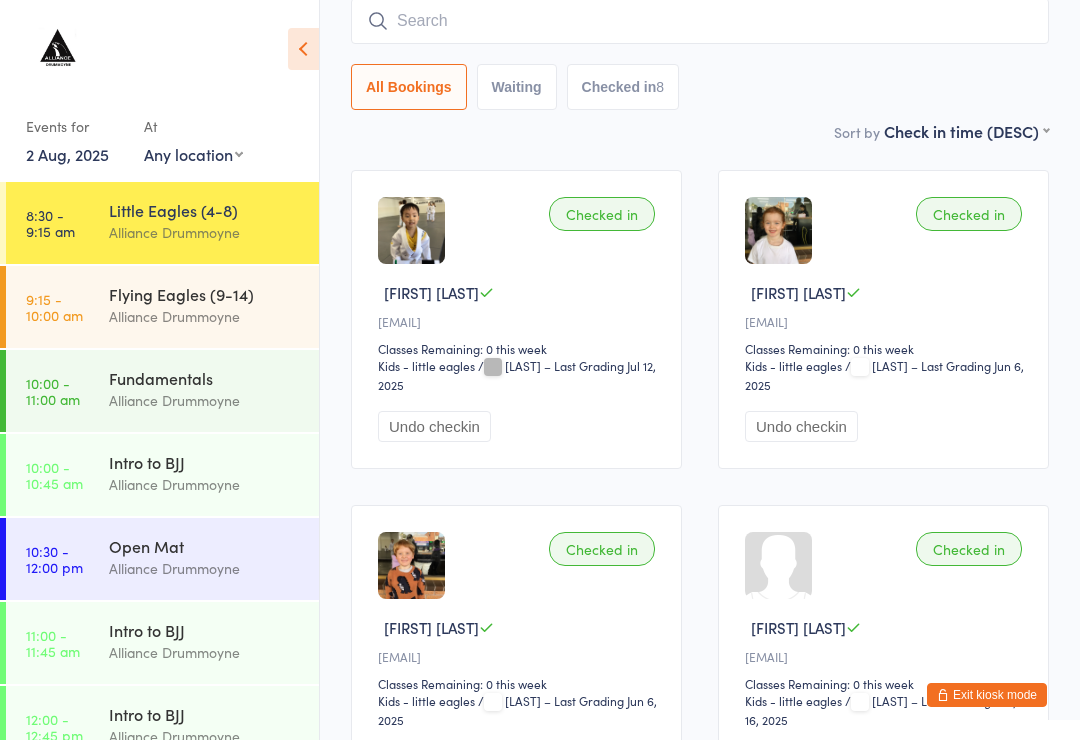 click at bounding box center (700, 21) 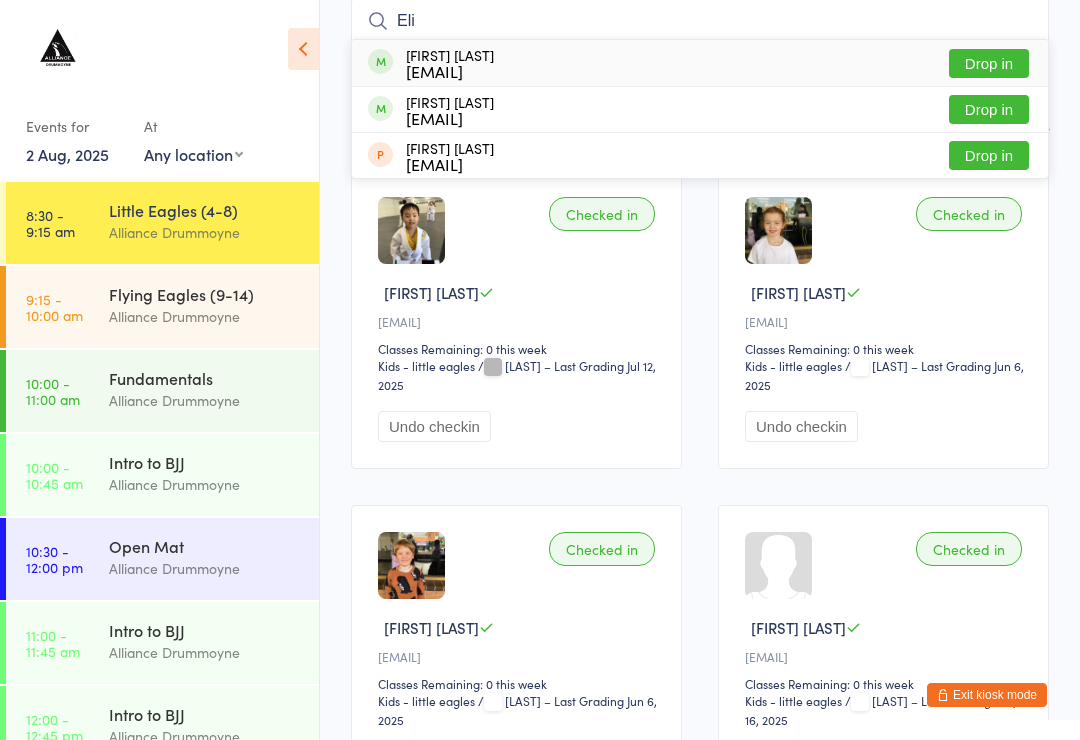 type on "Eli" 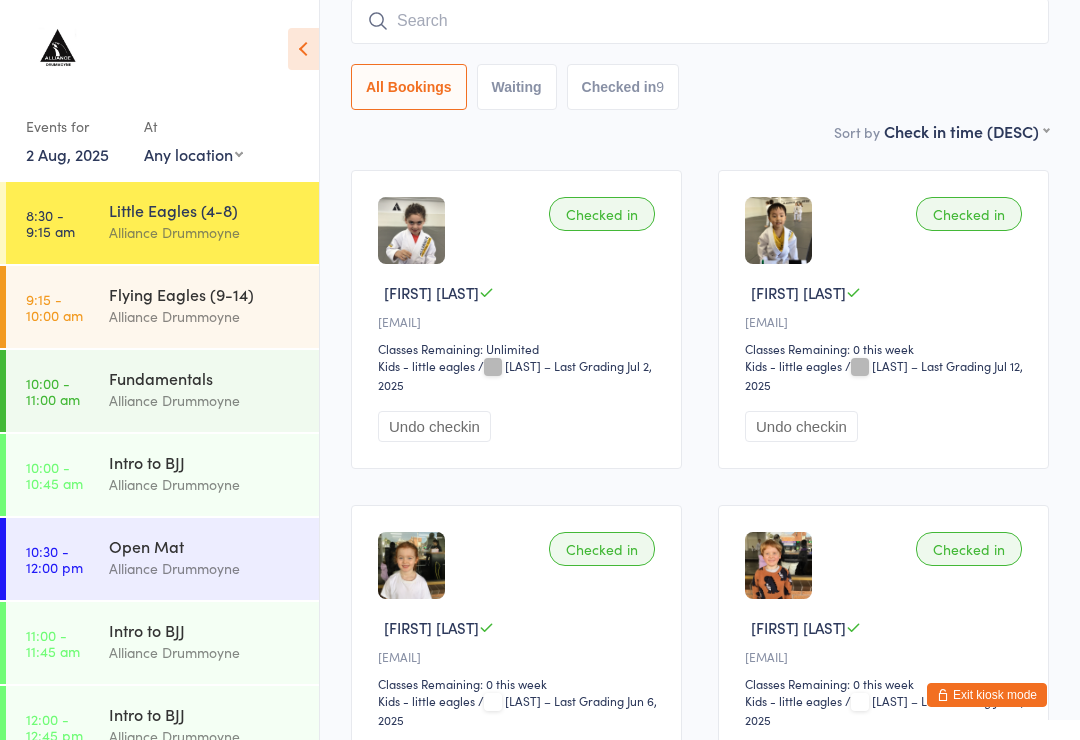 click at bounding box center [700, 21] 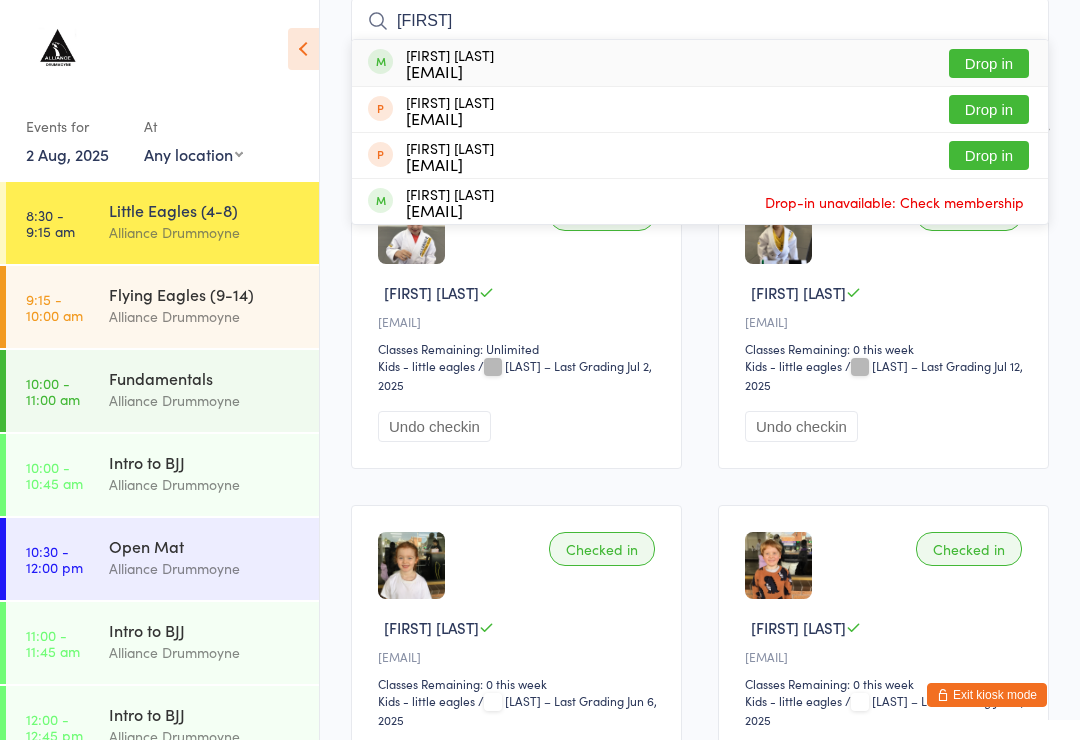 type on "Kay" 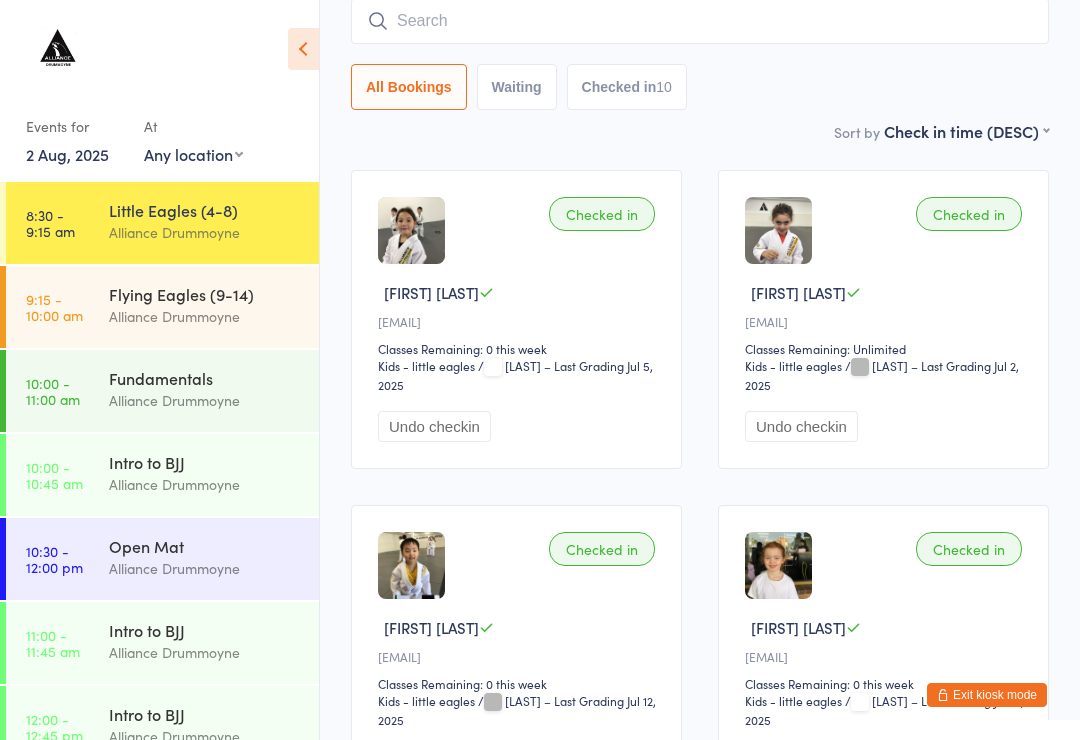 click at bounding box center (700, 21) 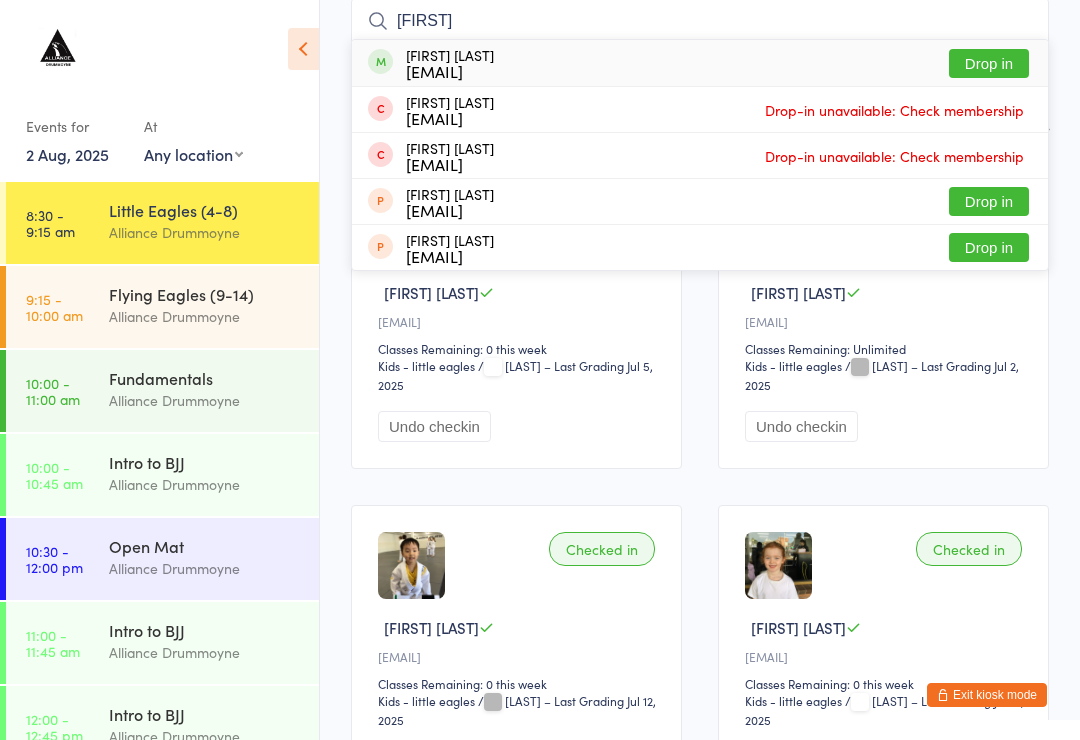 type on "Ishan" 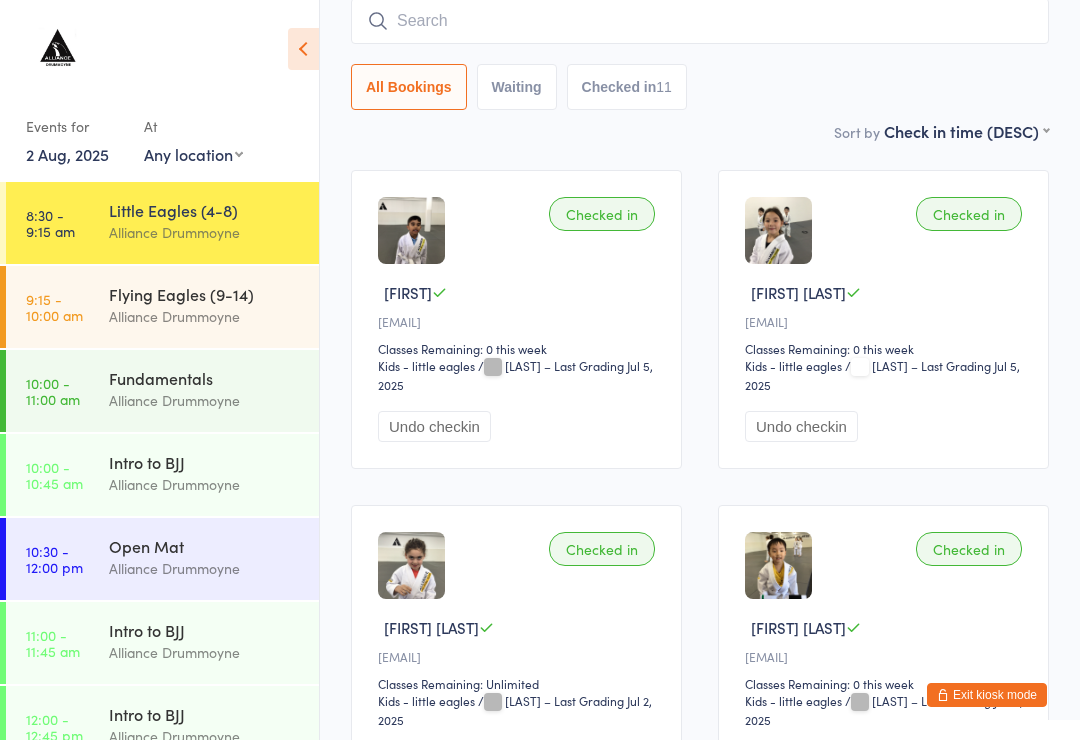 click at bounding box center [700, 21] 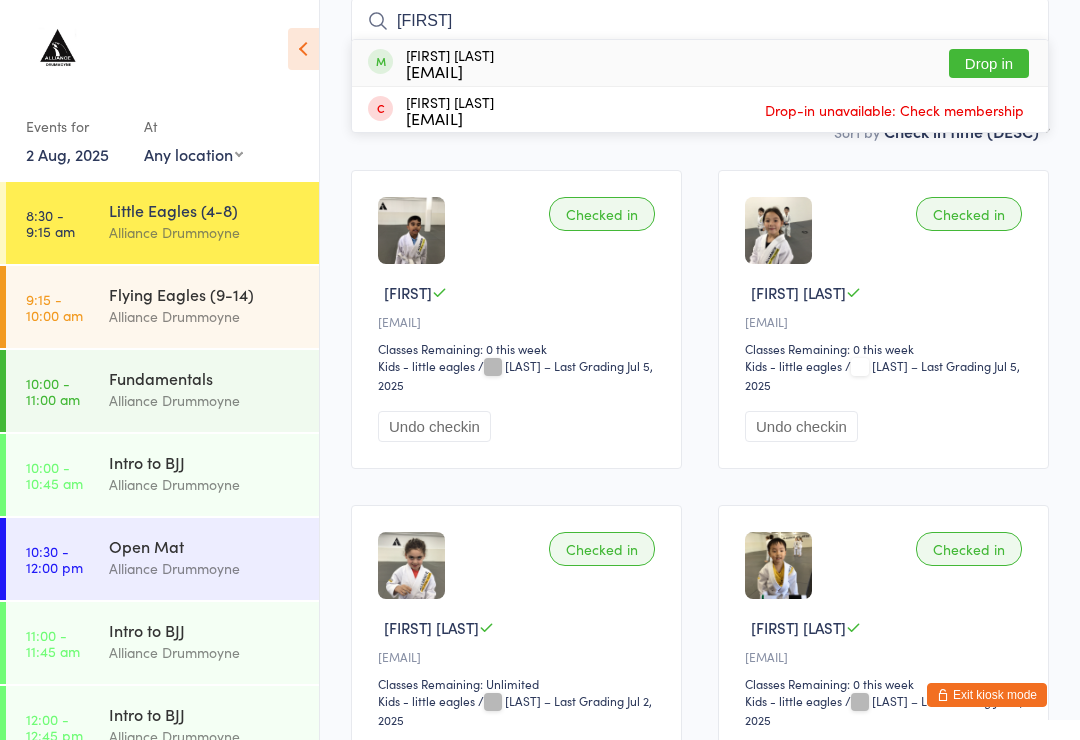 type on "Angelo" 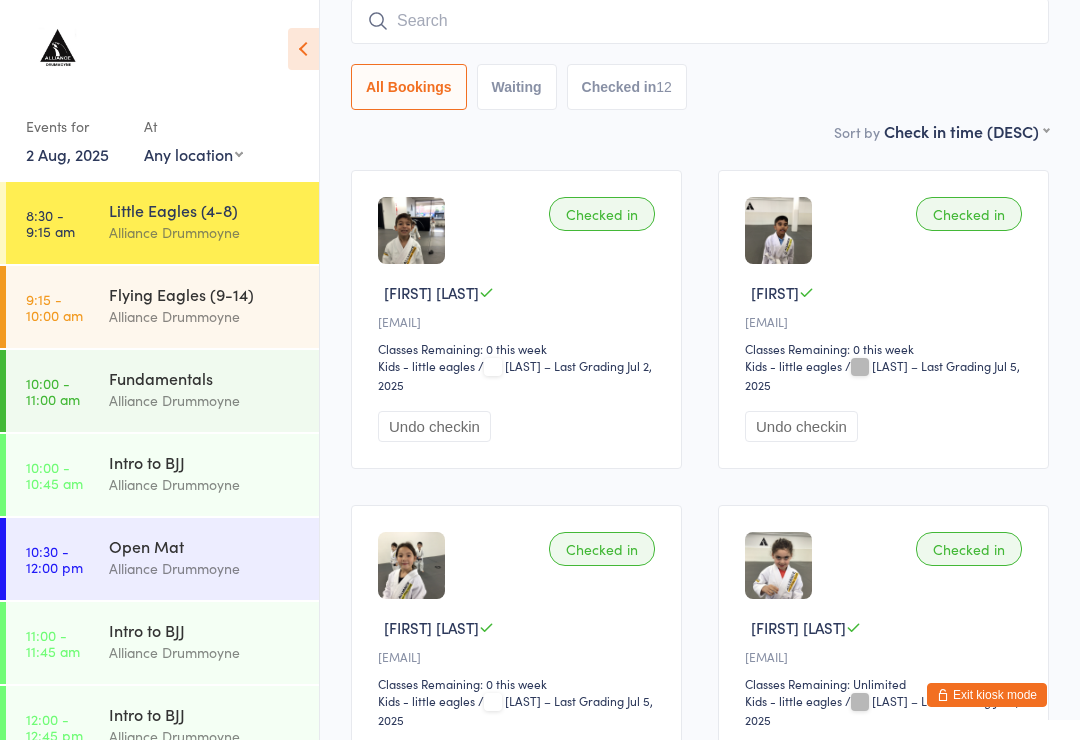 click at bounding box center (700, 21) 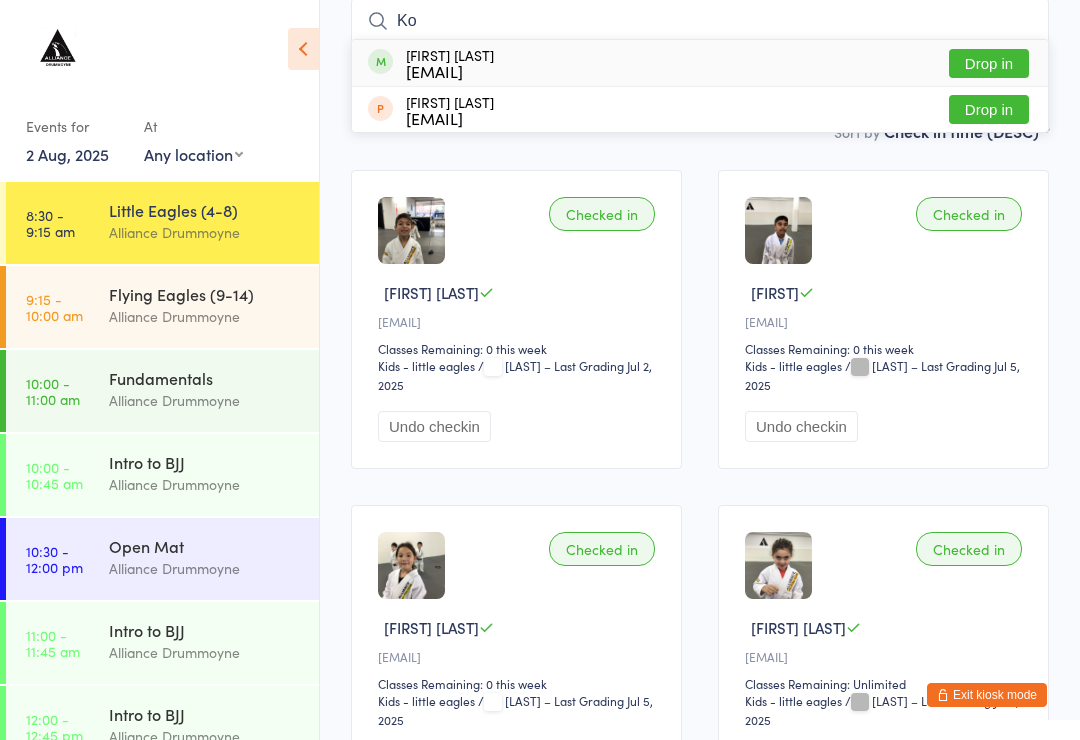type on "Ko" 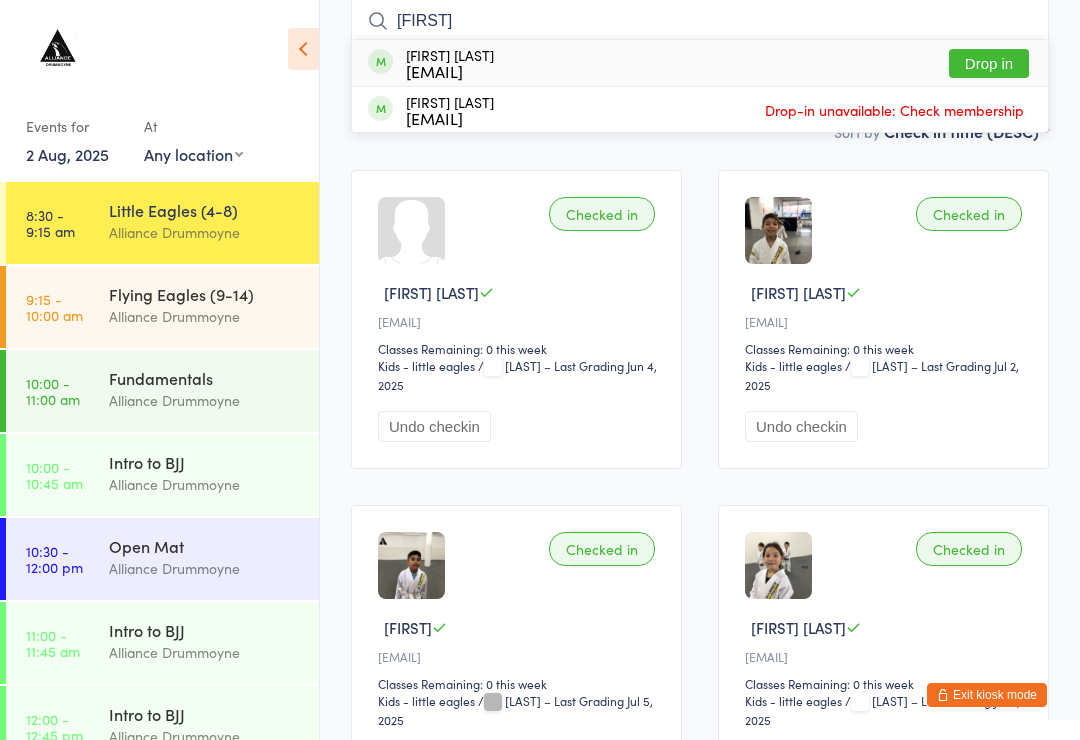 type on "Theodo" 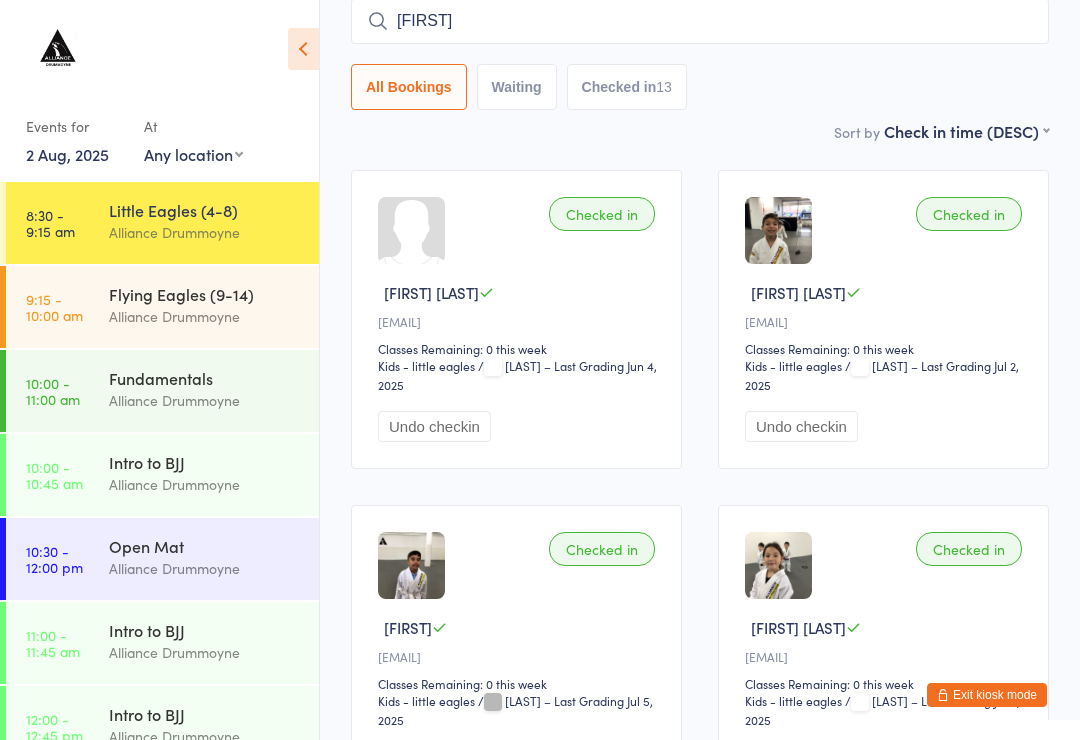 type 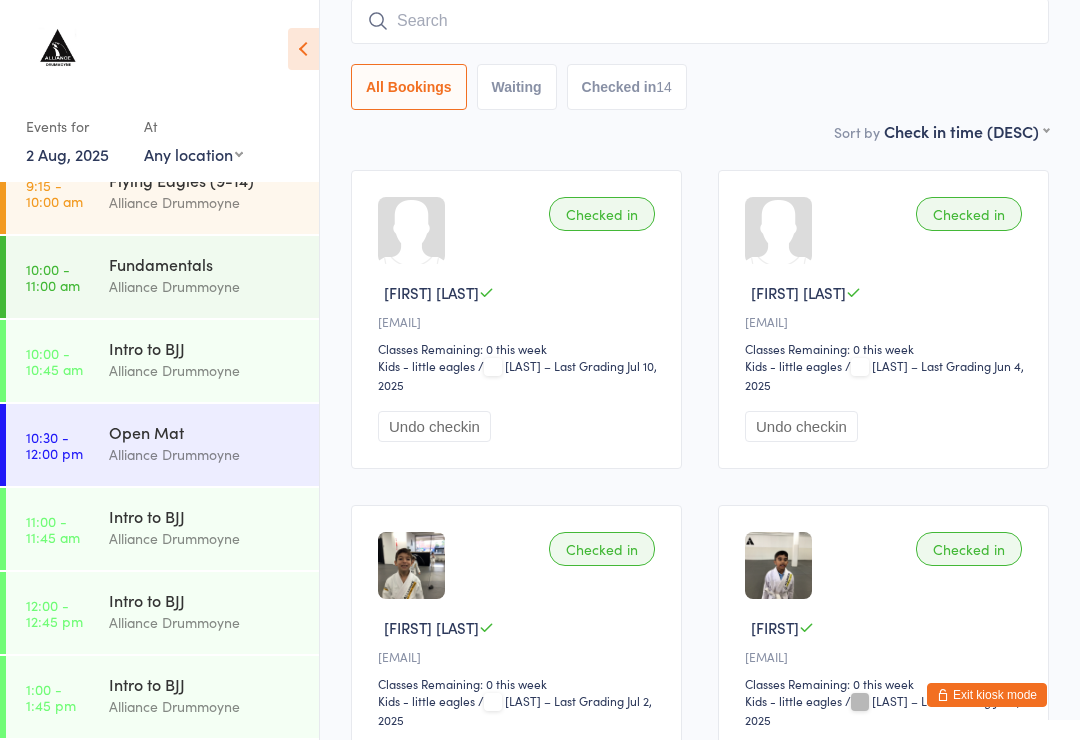scroll, scrollTop: 114, scrollLeft: 0, axis: vertical 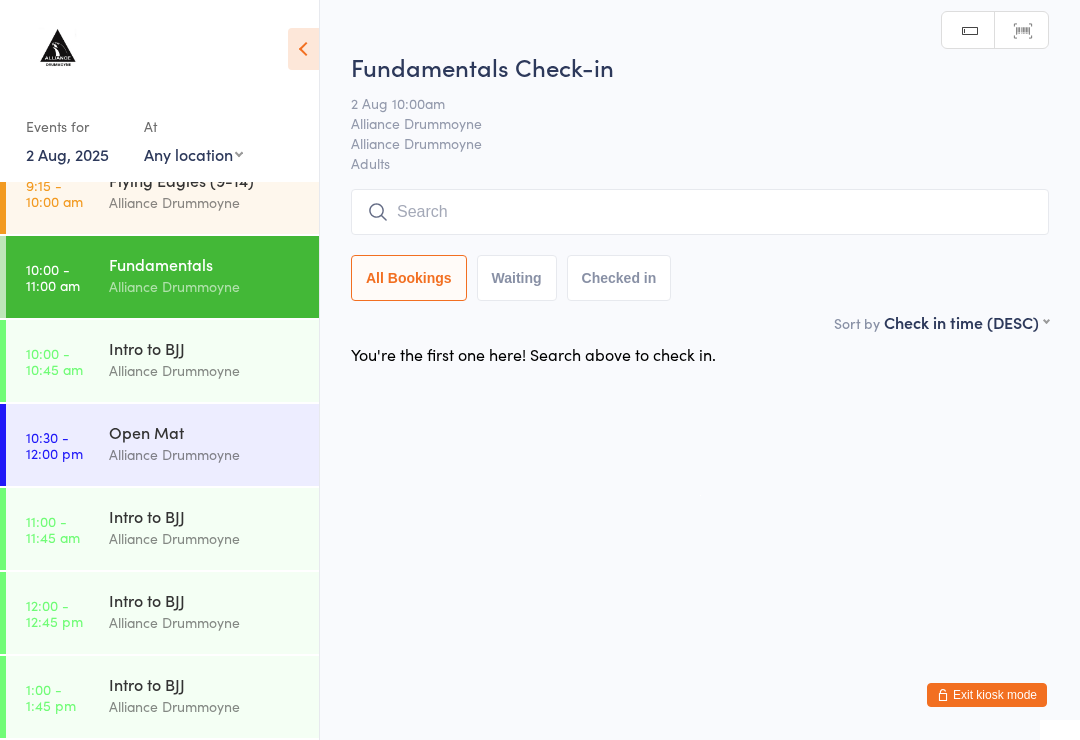 click at bounding box center [700, 212] 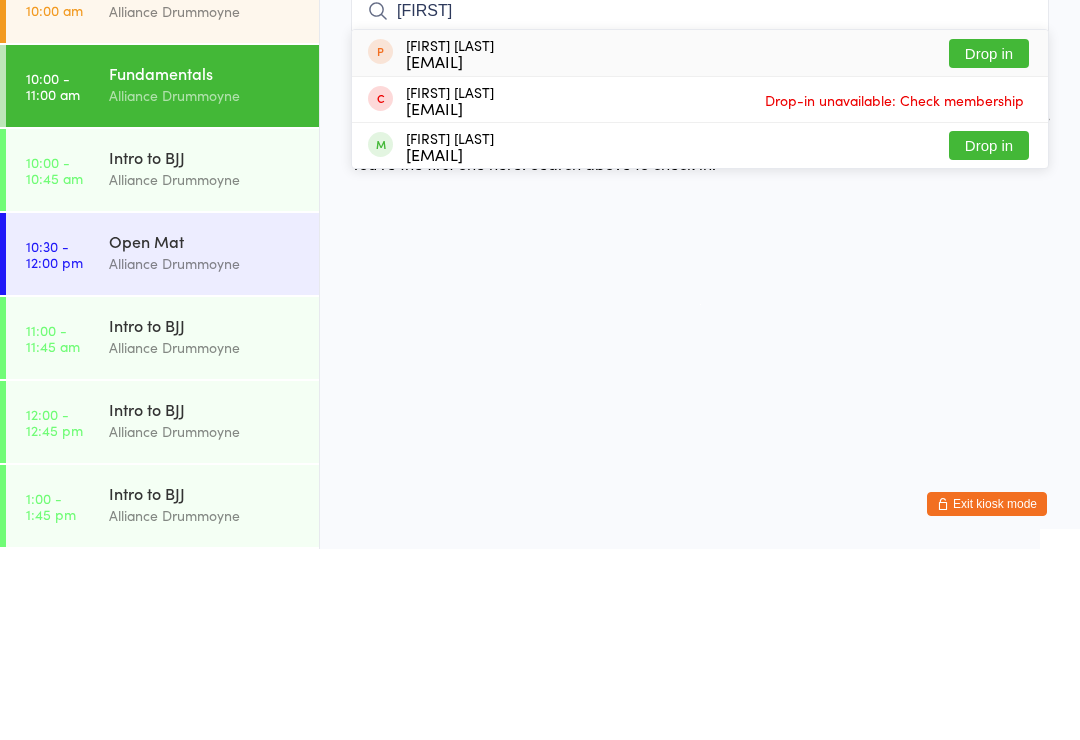 type on "Vince" 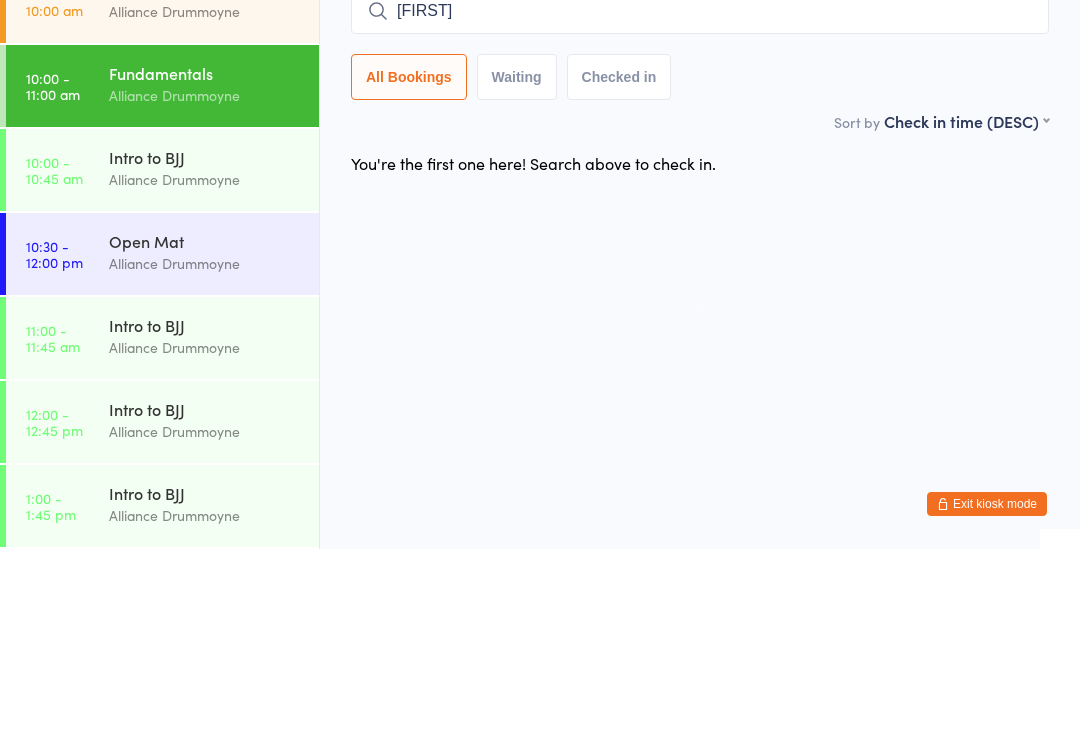 type 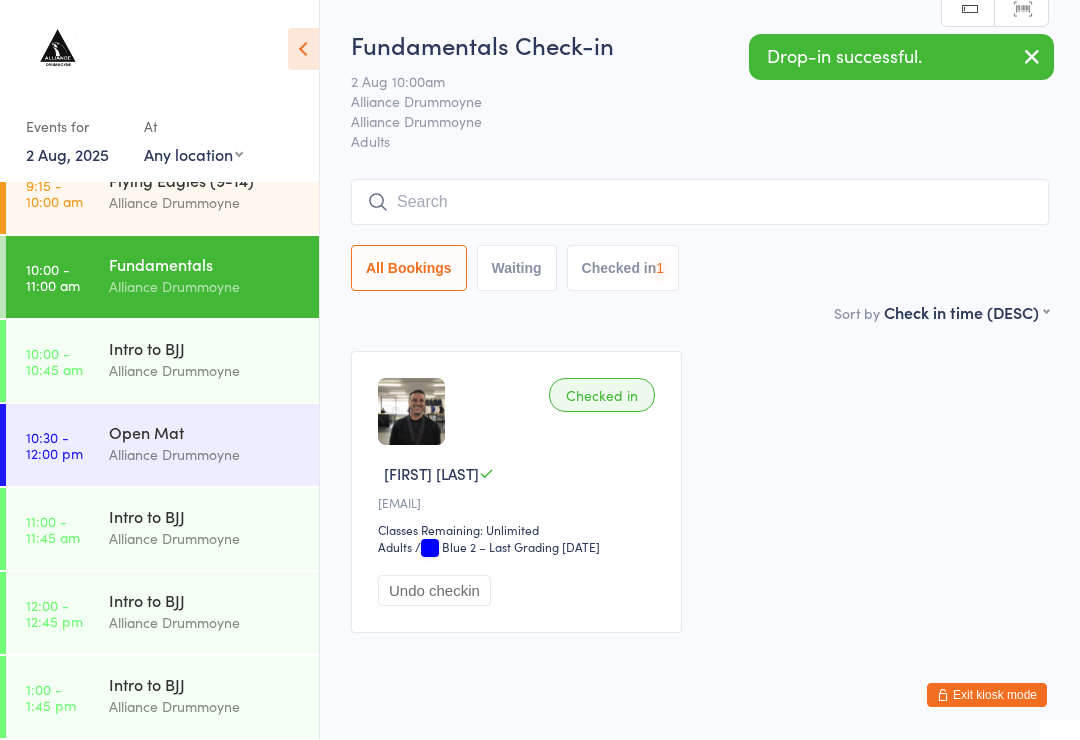 click on "Alliance Drummoyne" at bounding box center (205, 202) 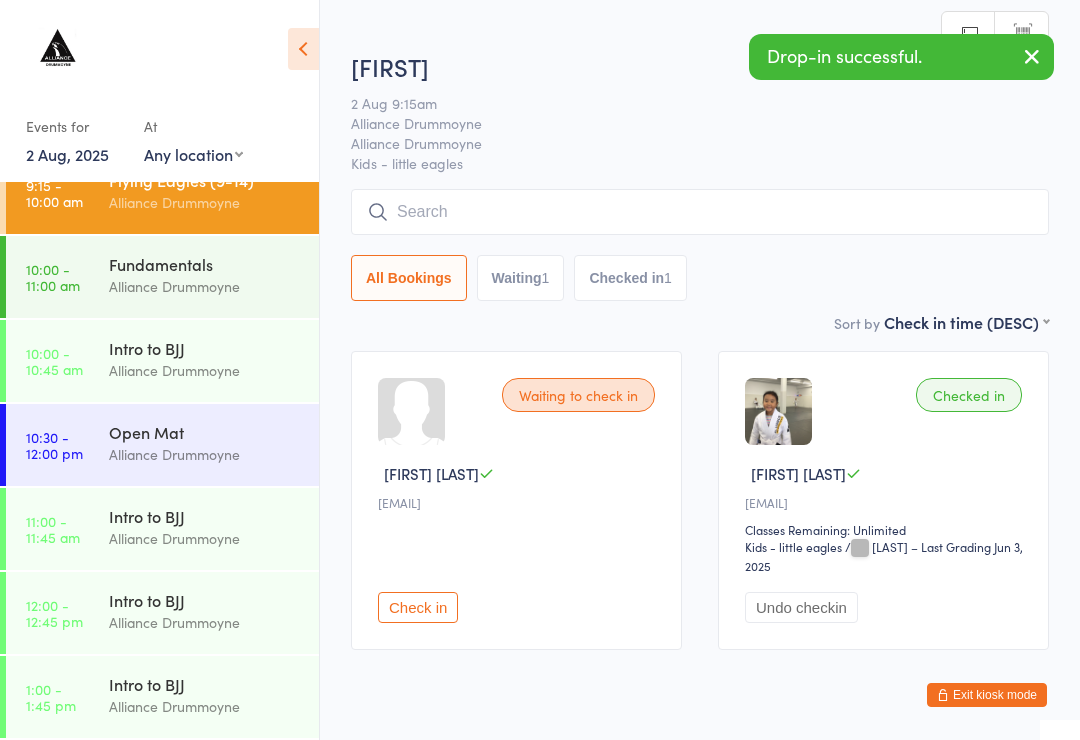 scroll, scrollTop: 45, scrollLeft: 0, axis: vertical 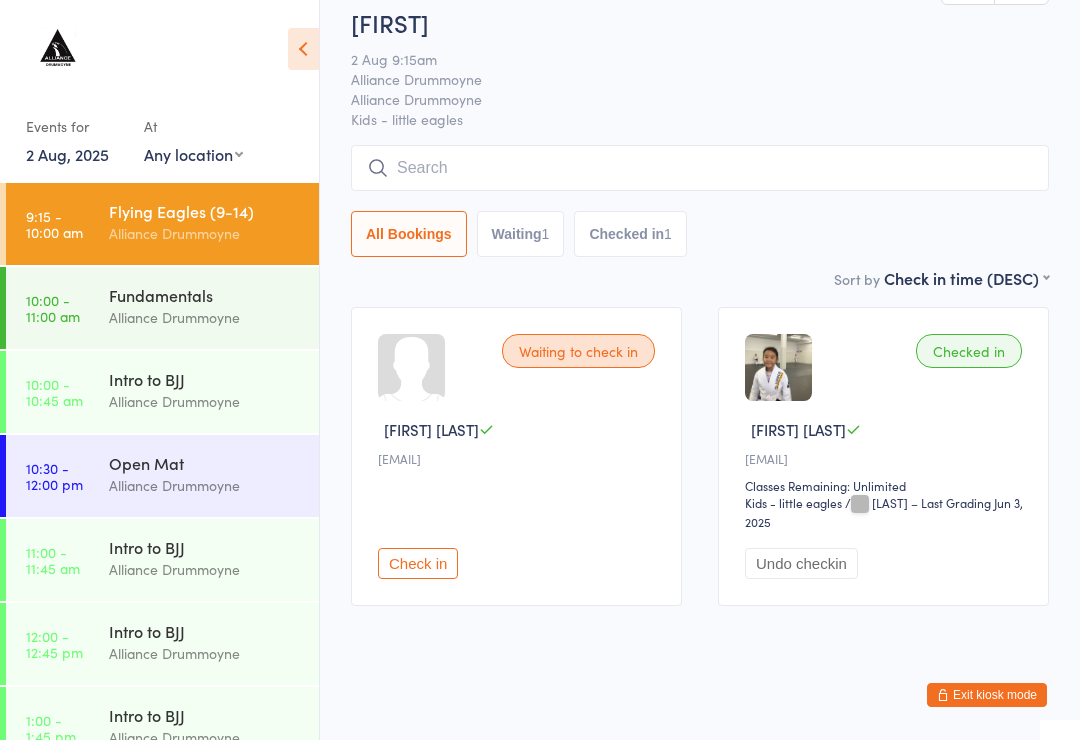 click at bounding box center [700, 168] 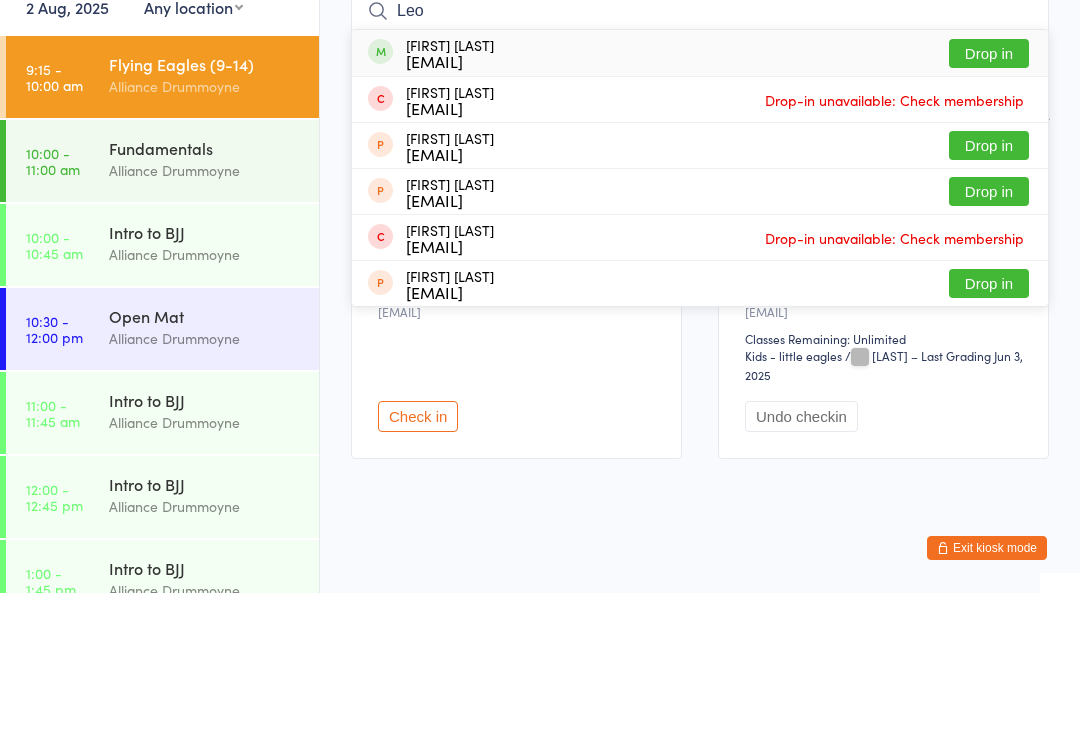 type on "Leo" 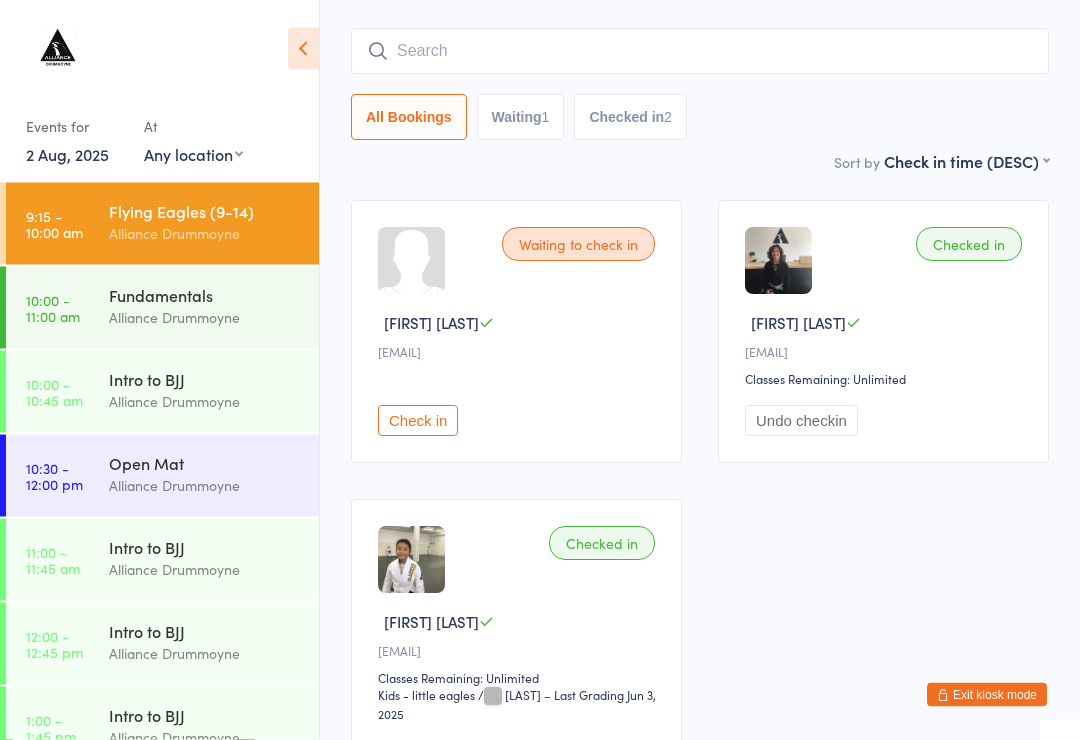 scroll, scrollTop: 222, scrollLeft: 0, axis: vertical 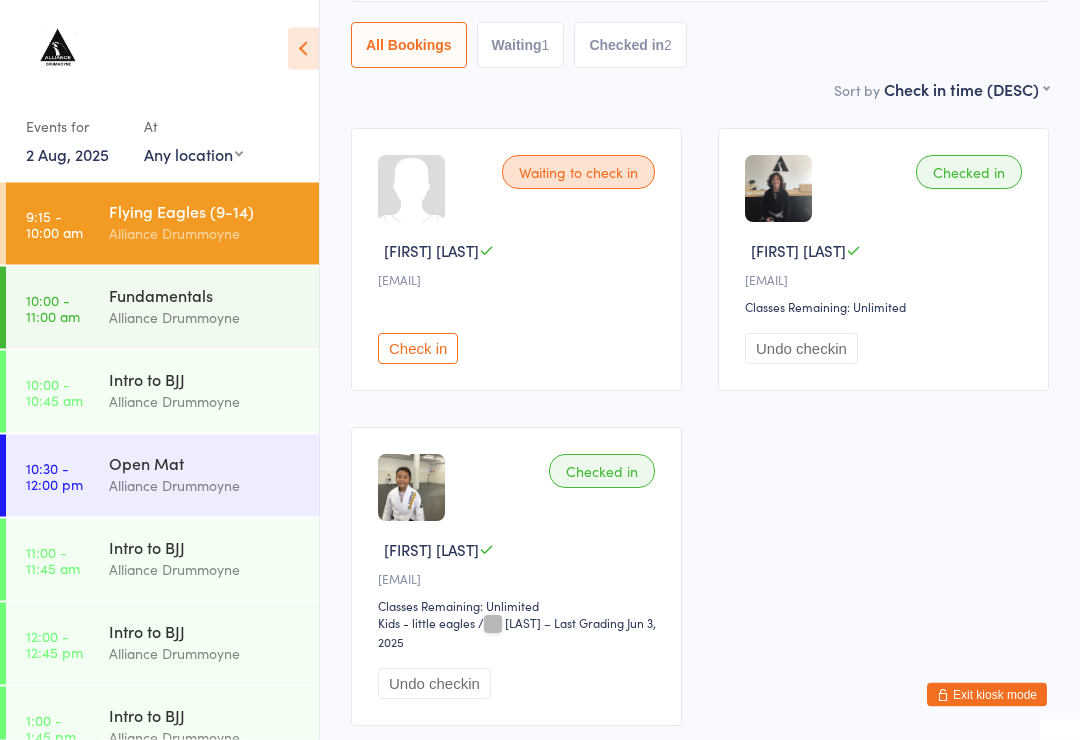 click on "Fundamentals" at bounding box center [205, 295] 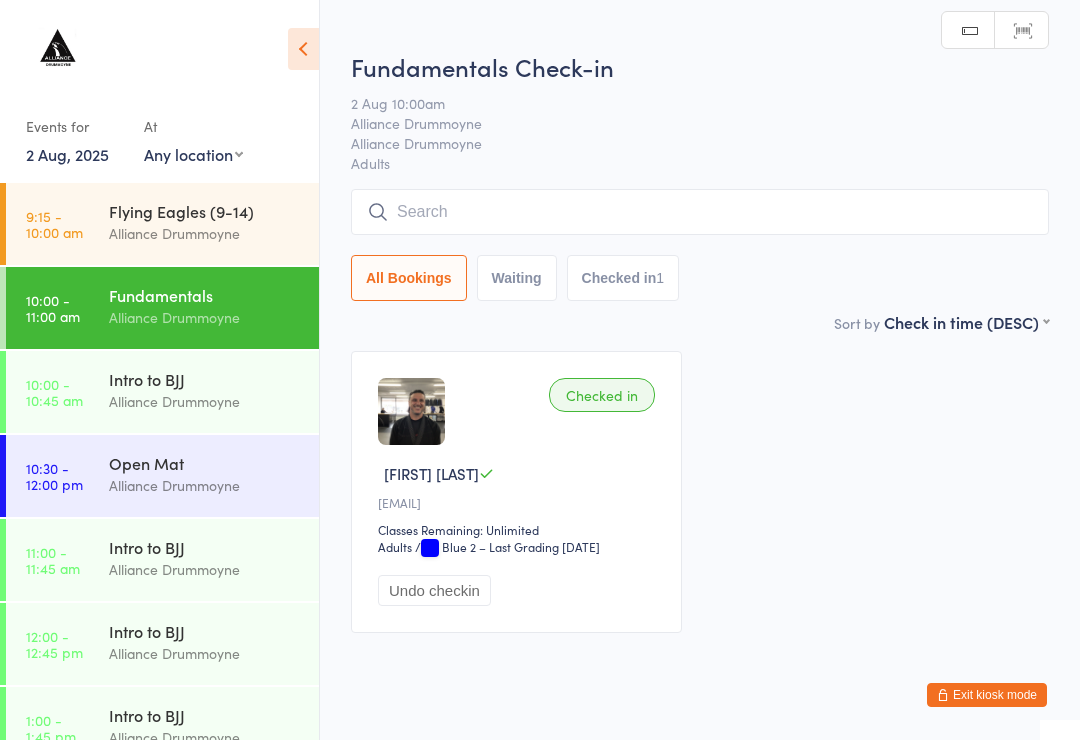 click on "Alliance Drummoyne" at bounding box center [205, 233] 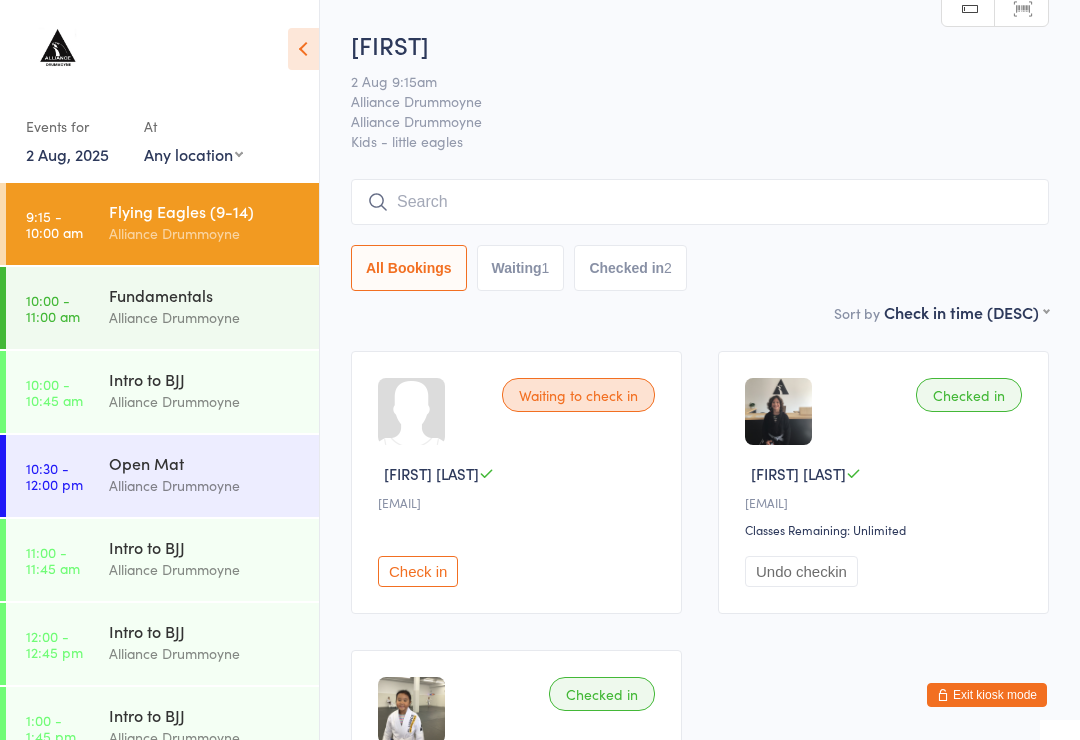 click at bounding box center [700, 202] 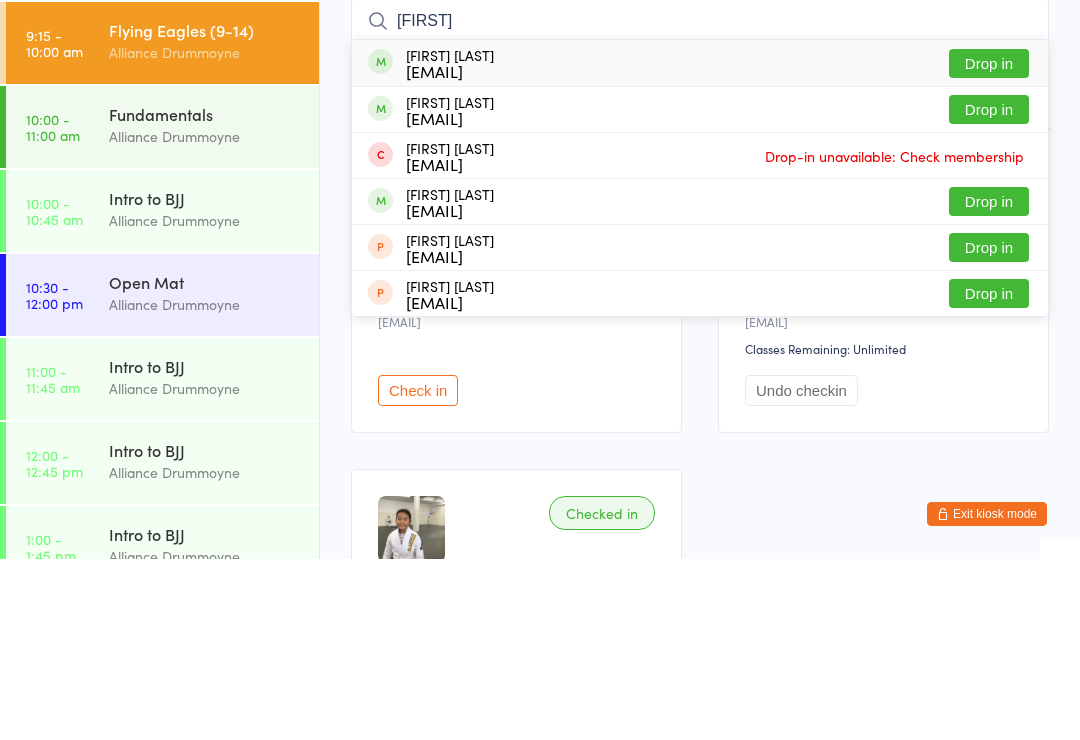 type on "Maly" 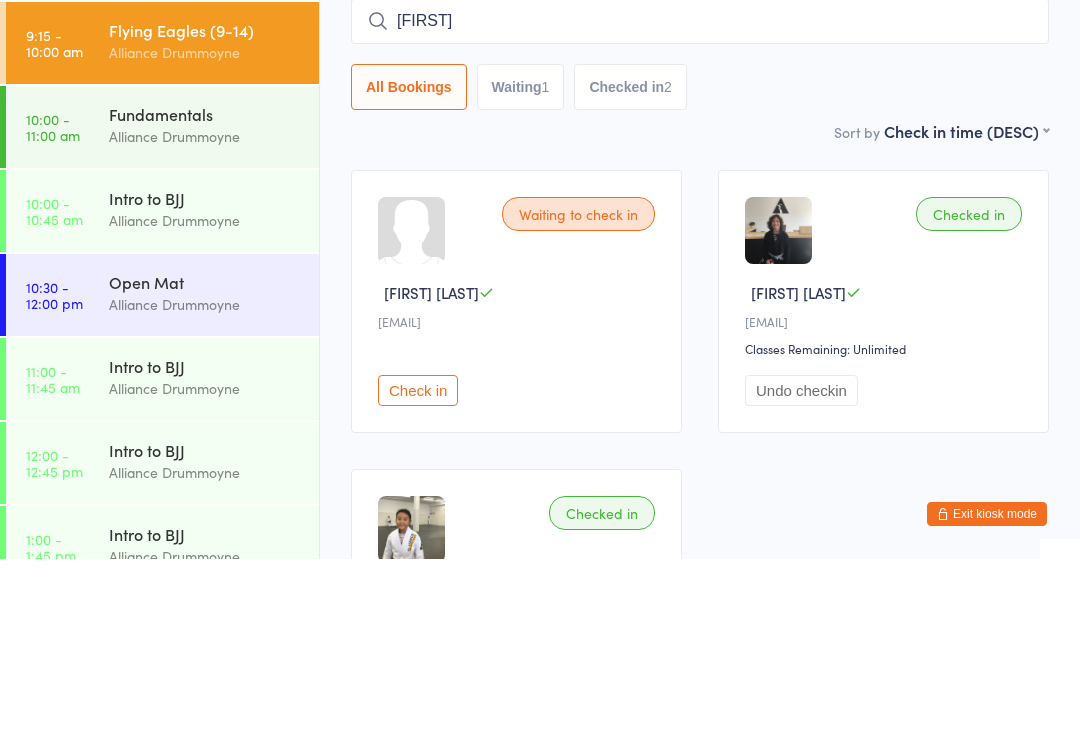 type 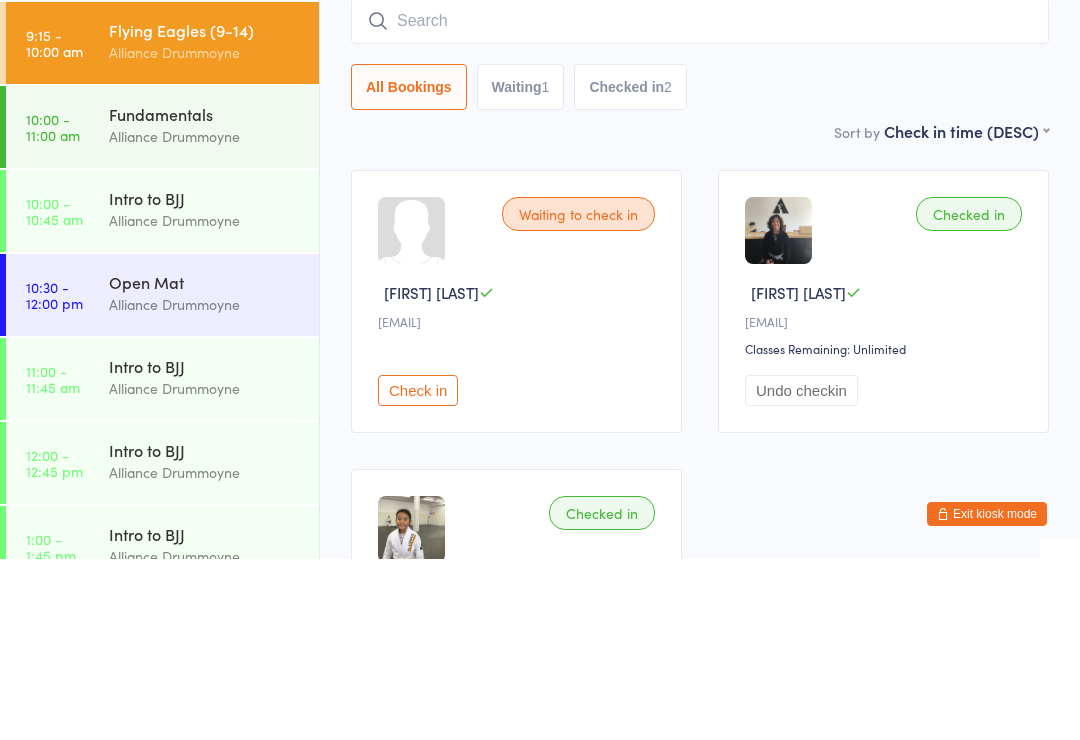 scroll, scrollTop: 181, scrollLeft: 0, axis: vertical 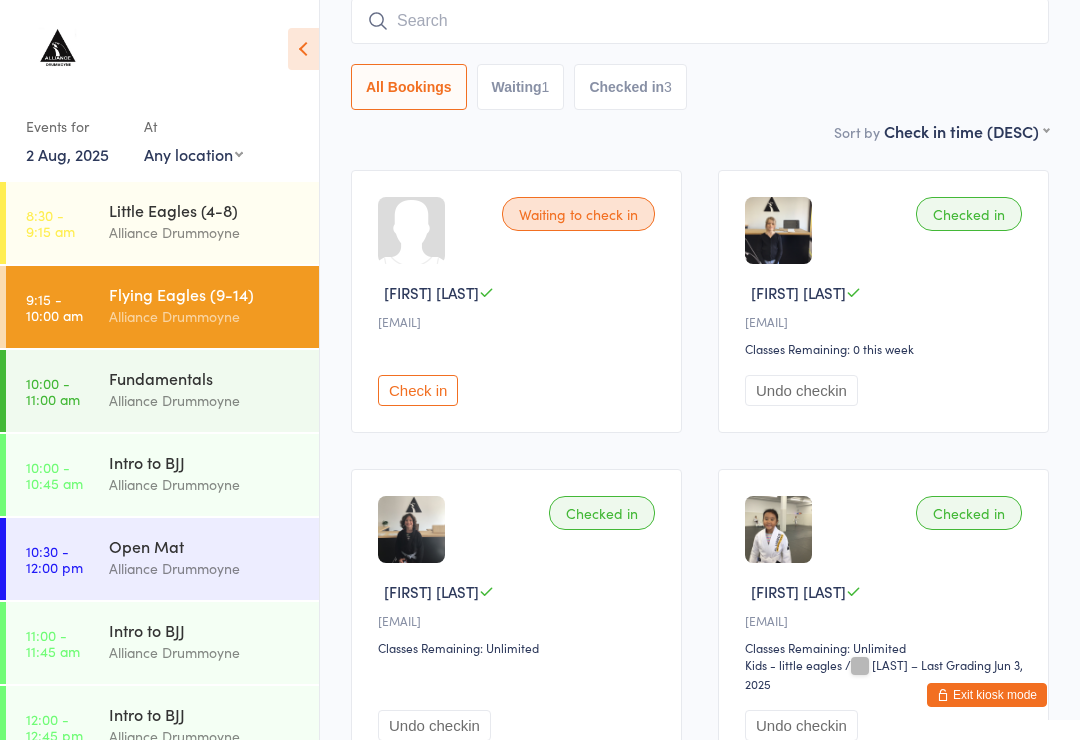 click on "Alliance Drummoyne" at bounding box center [205, 232] 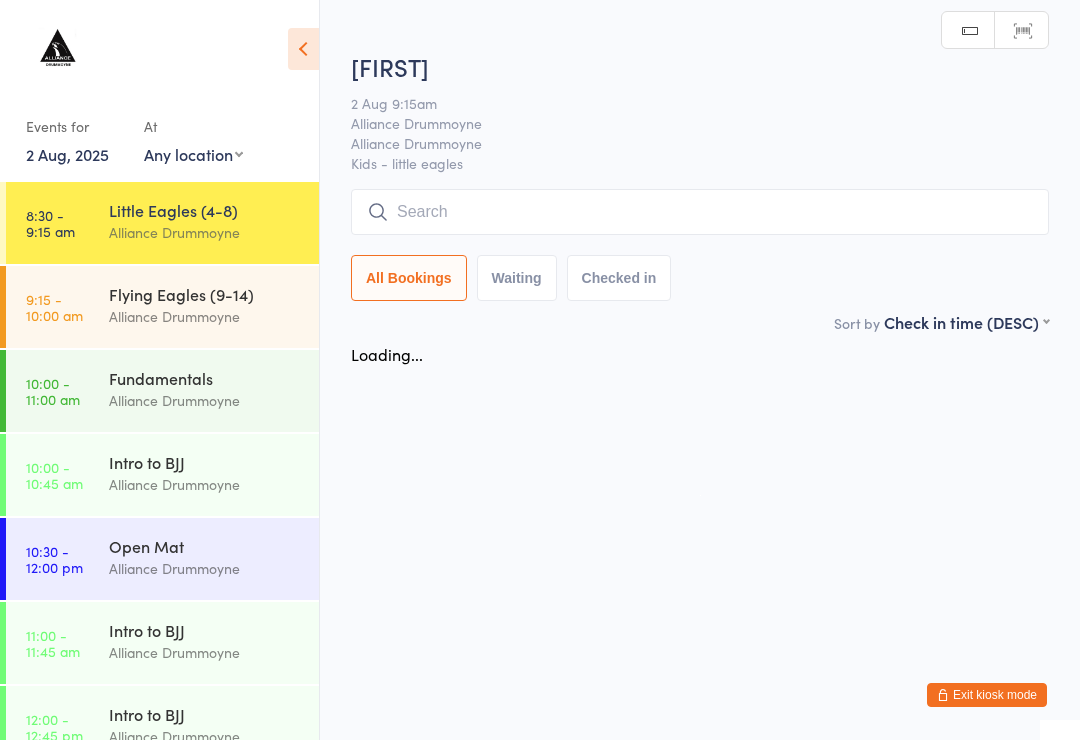 scroll, scrollTop: 0, scrollLeft: 0, axis: both 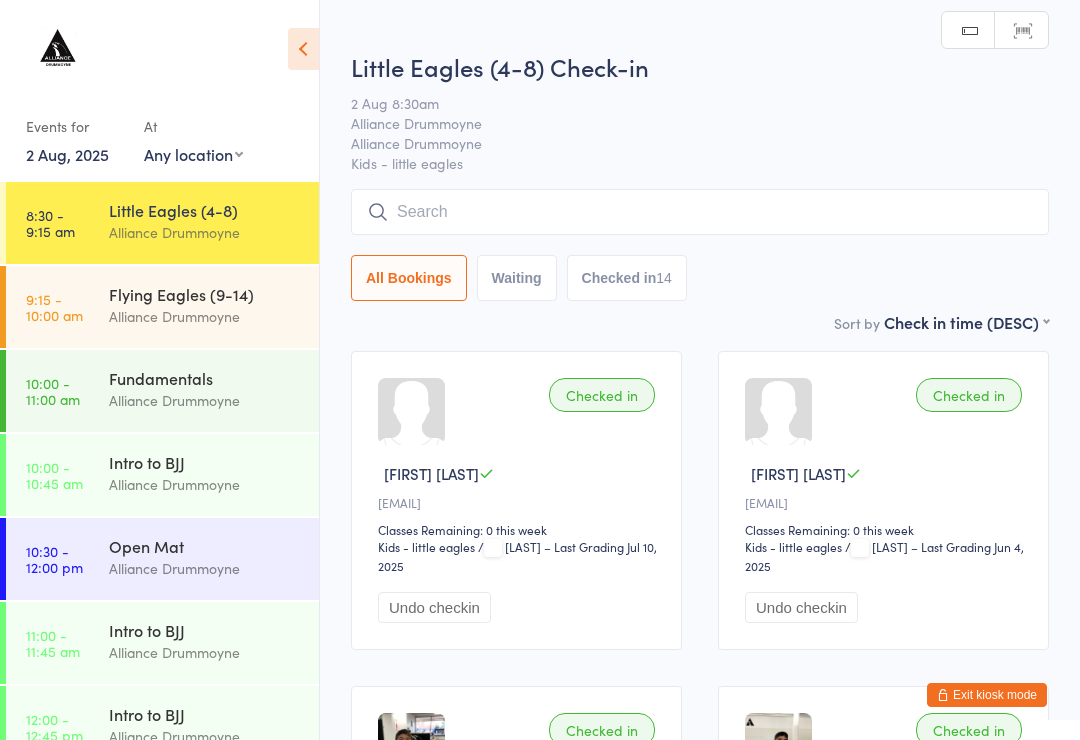click at bounding box center (700, 212) 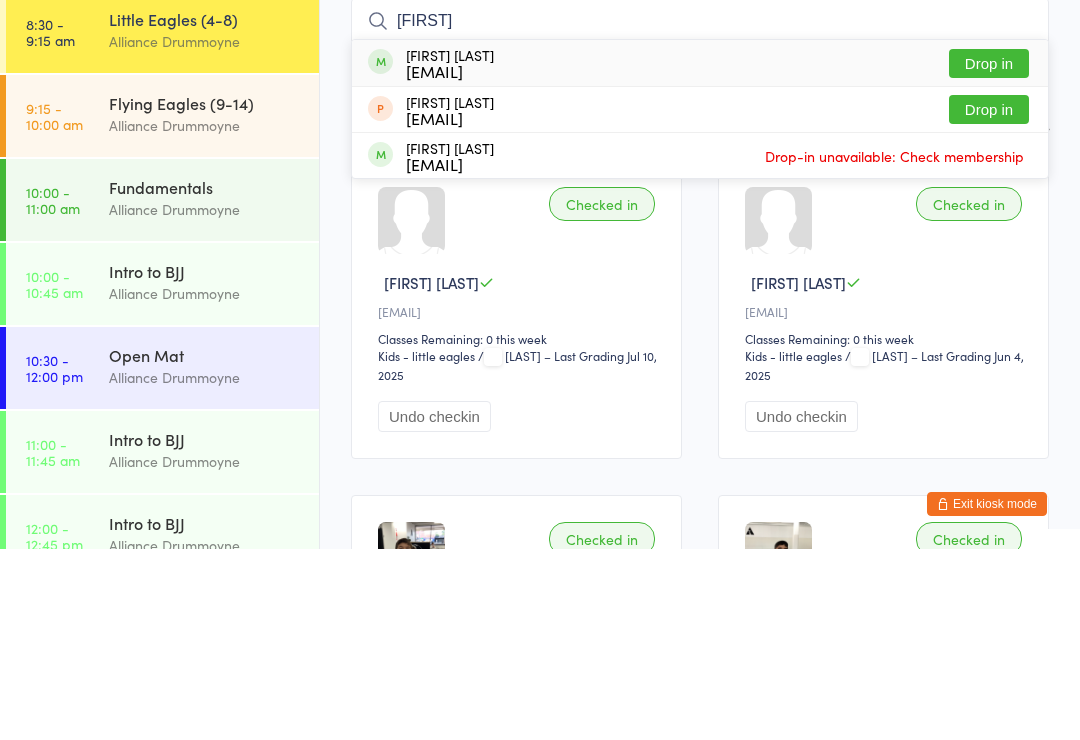 type on "Nico" 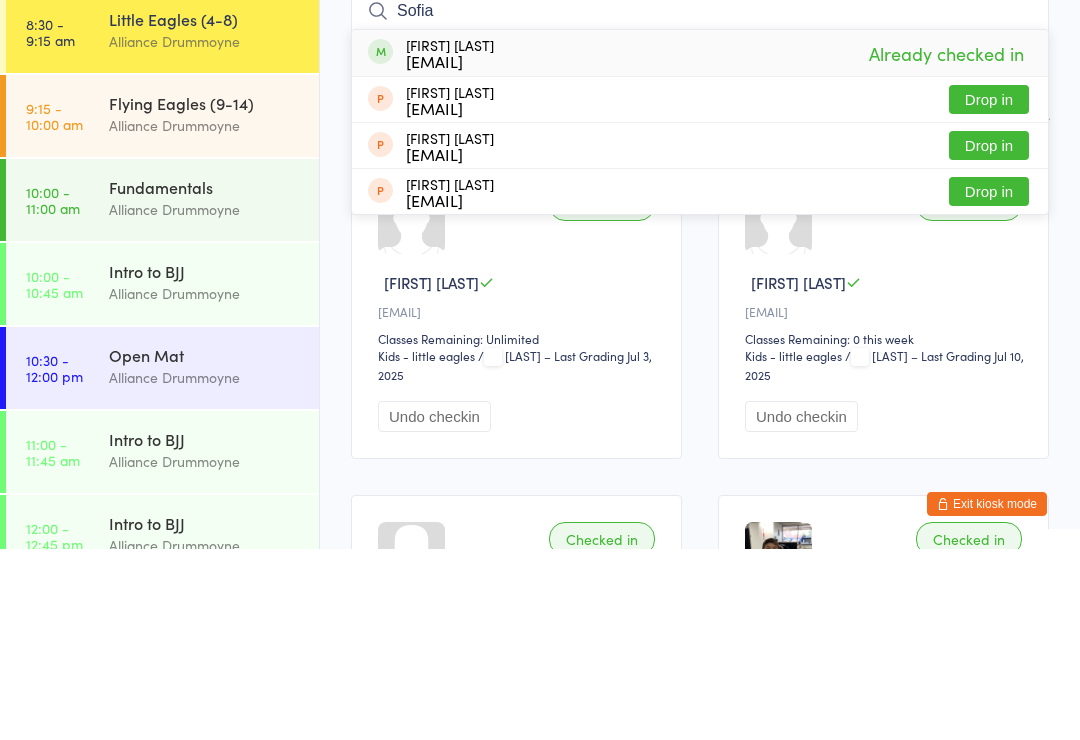 type on "Sofia" 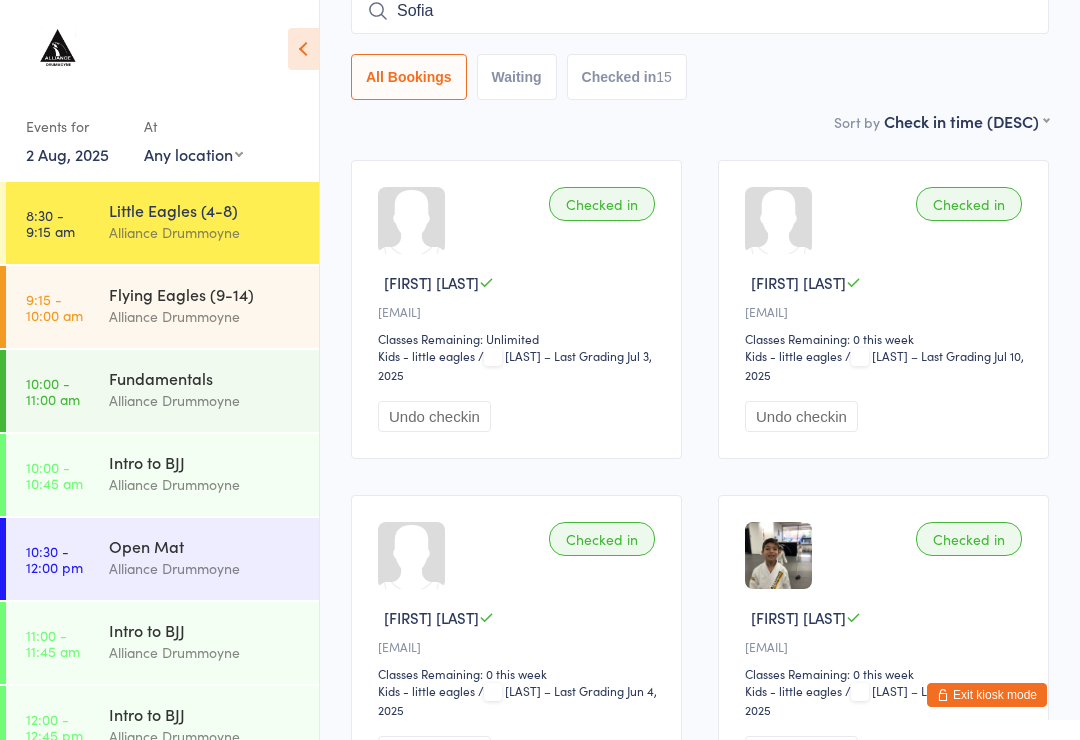 click on "Flying Eagles (9-14)" at bounding box center (205, 294) 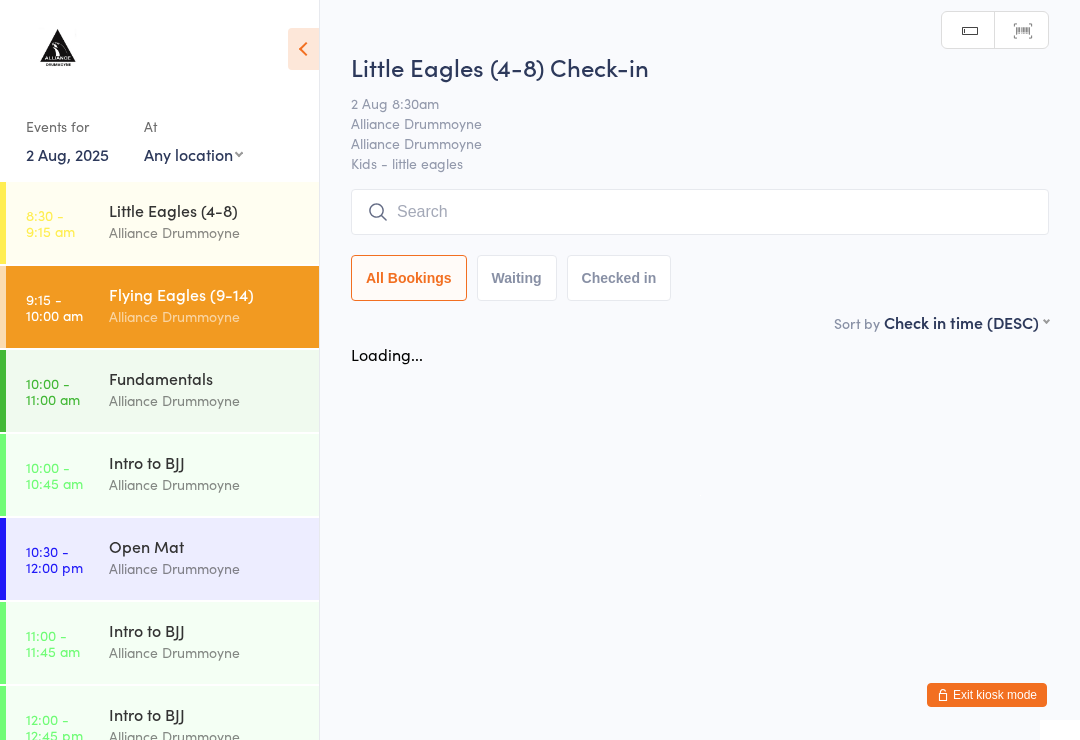 scroll, scrollTop: 0, scrollLeft: 0, axis: both 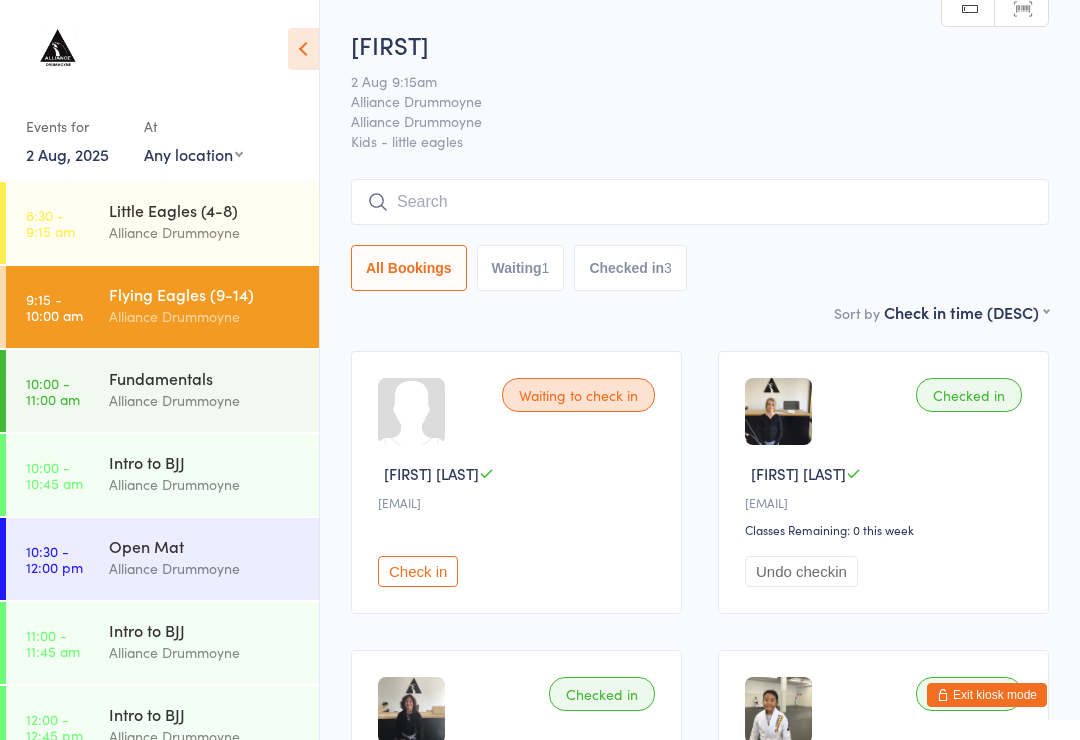 click at bounding box center (700, 202) 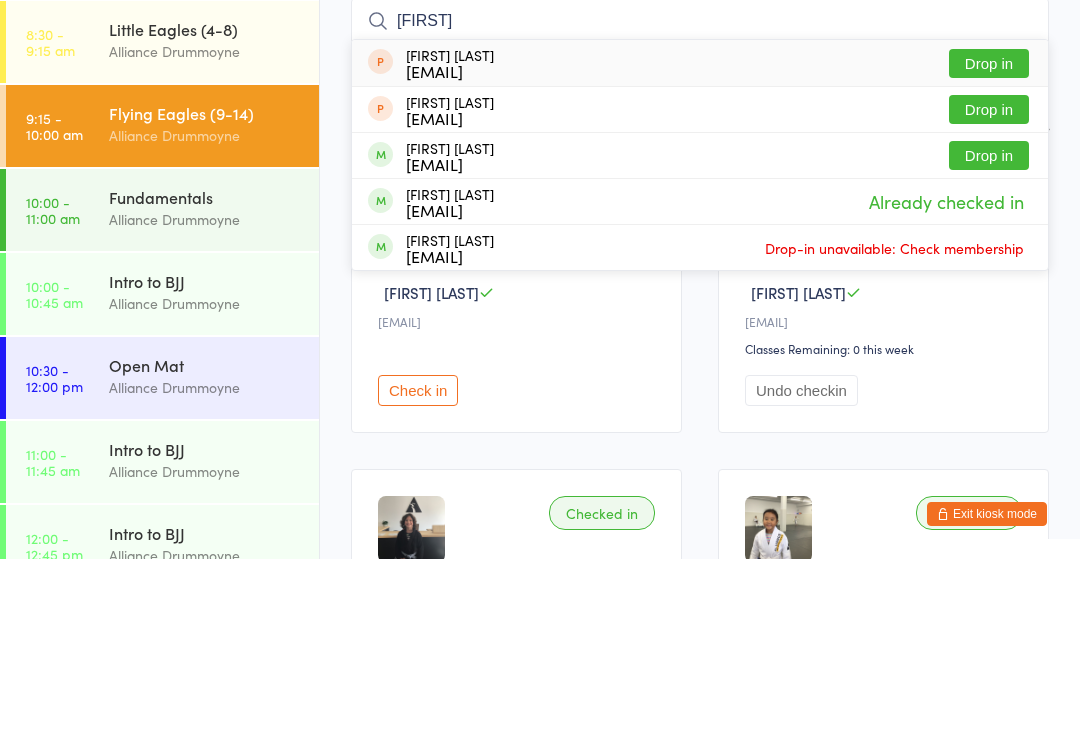 type on "Maya" 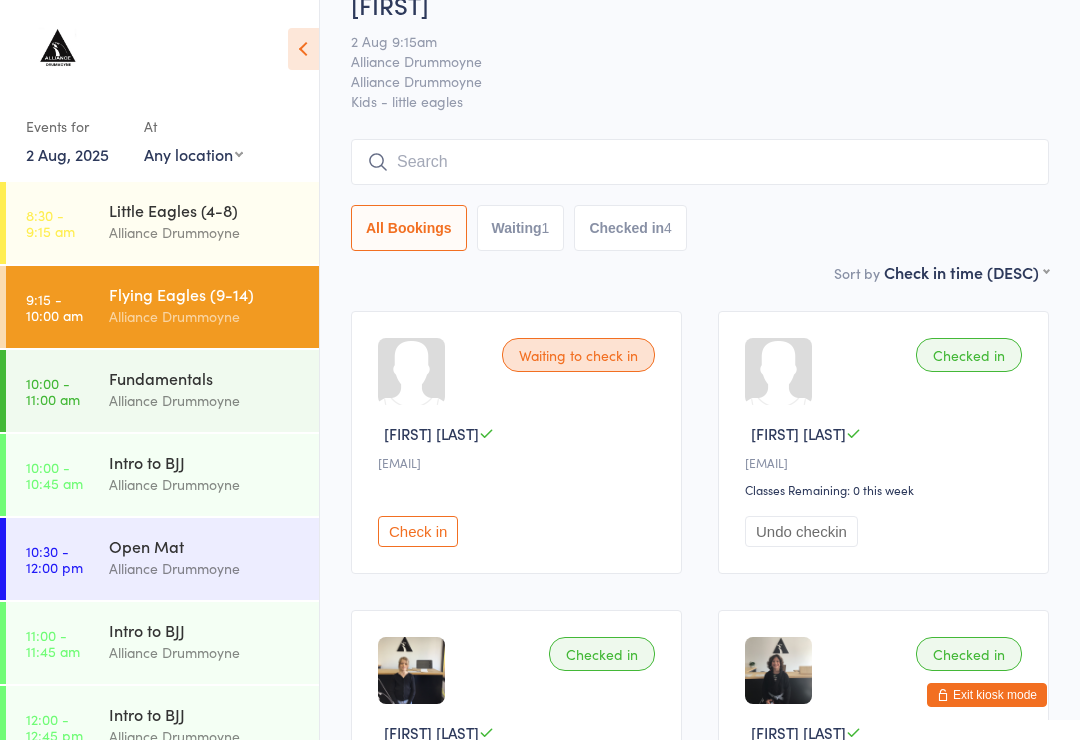 scroll, scrollTop: 0, scrollLeft: 0, axis: both 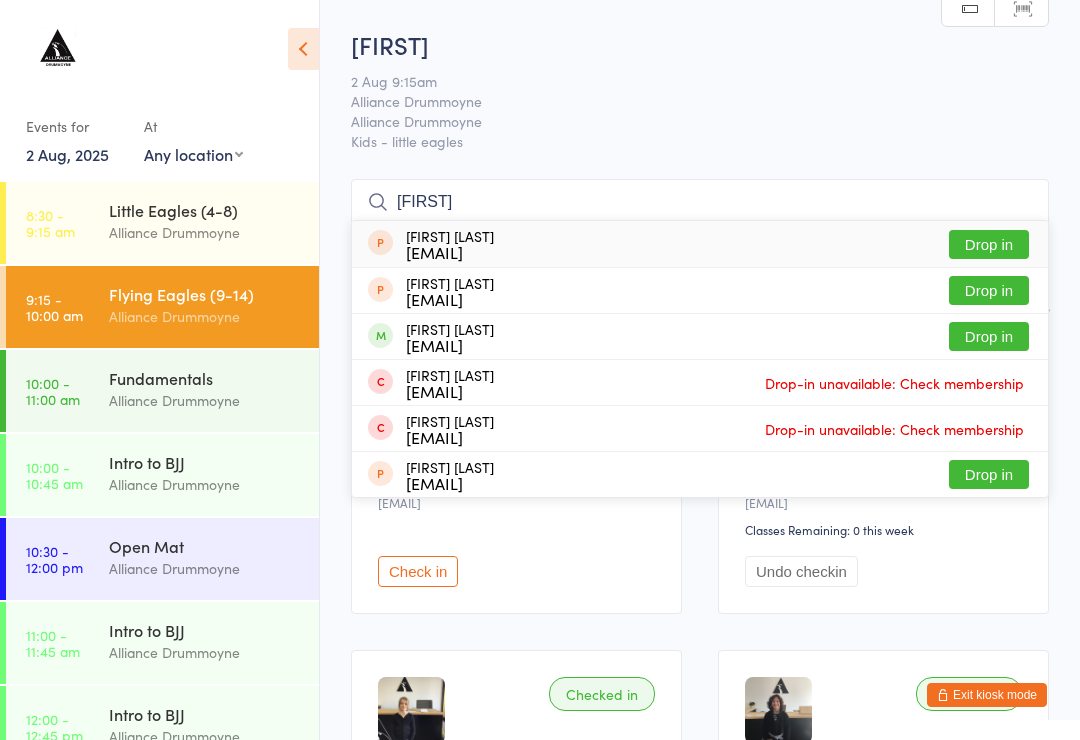 type on "Harrison" 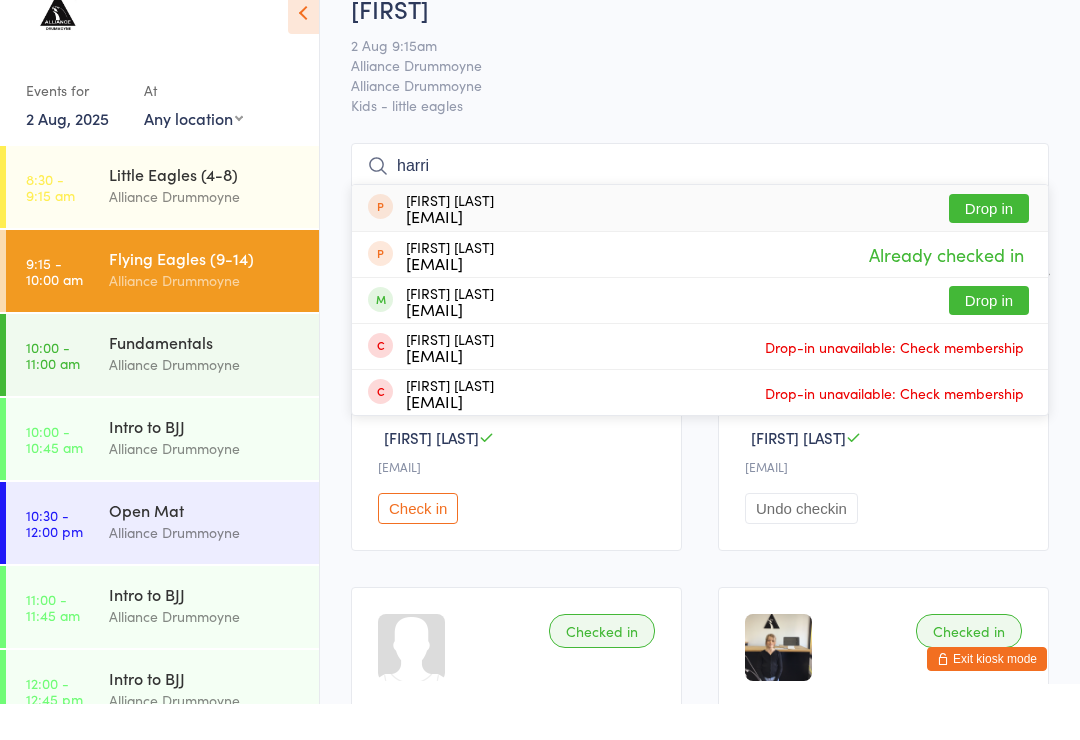 type on "harri" 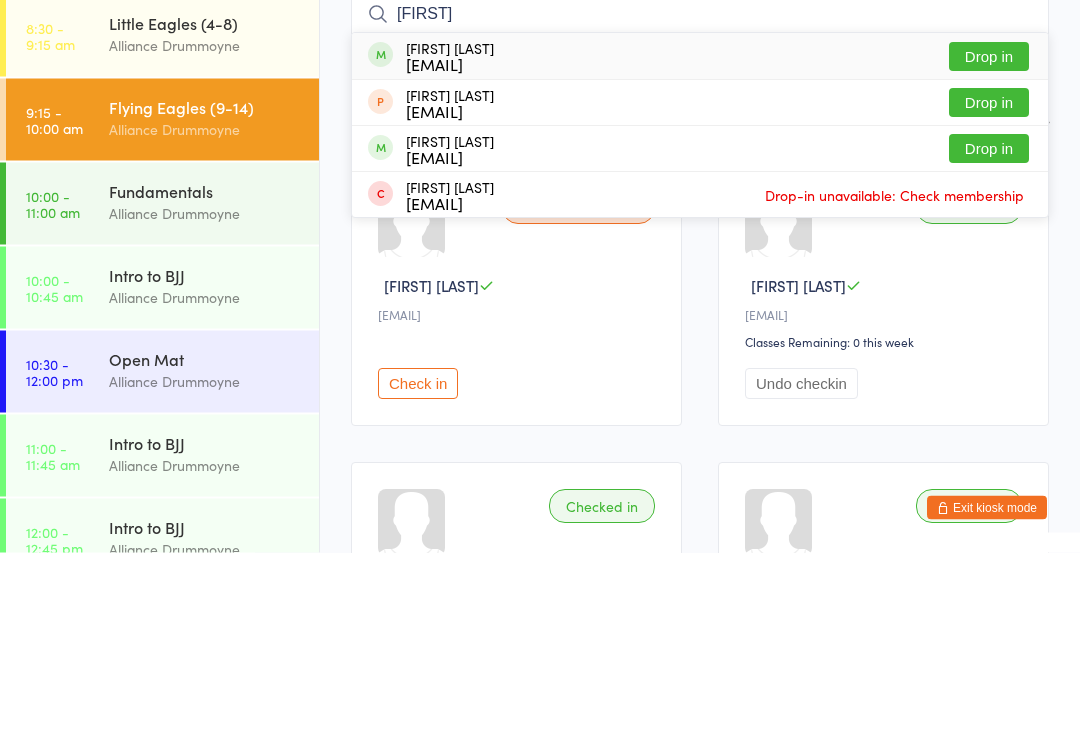 type on "Simon" 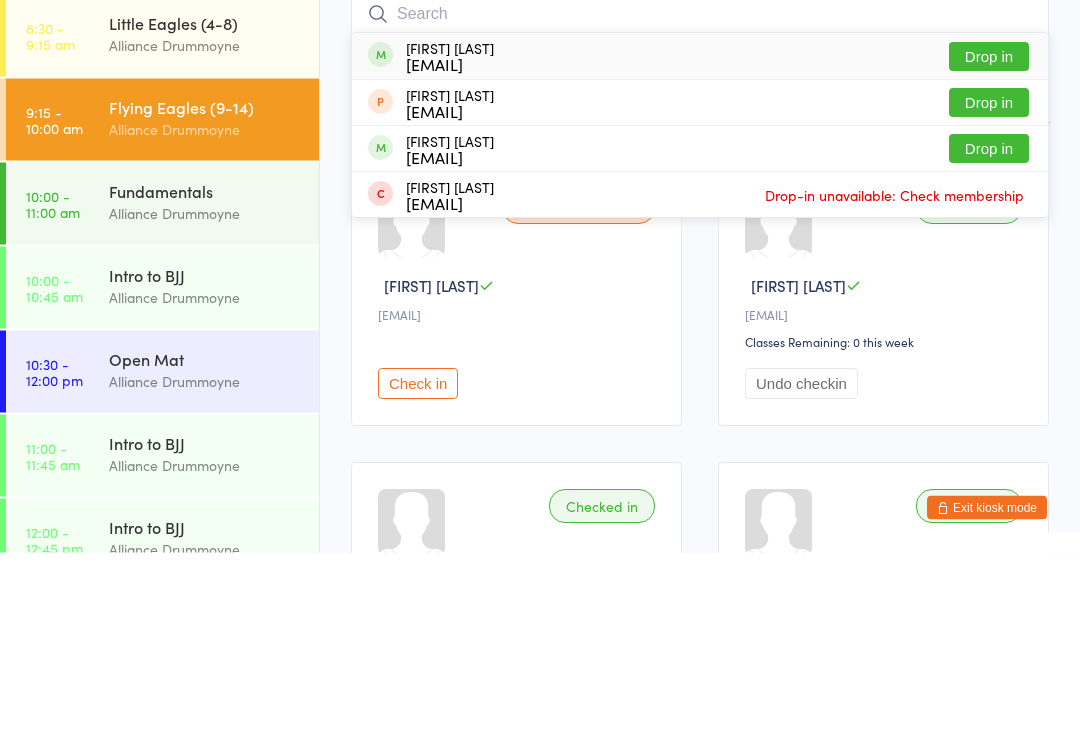 scroll, scrollTop: 188, scrollLeft: 0, axis: vertical 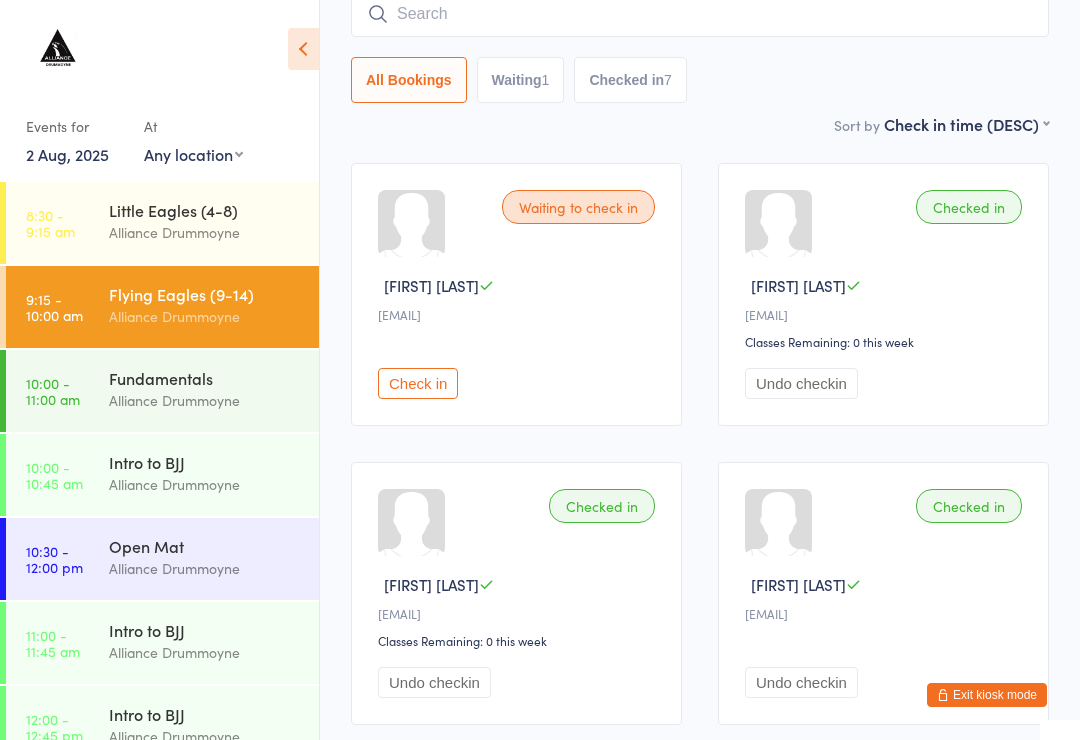 click on "Check in" at bounding box center (418, 383) 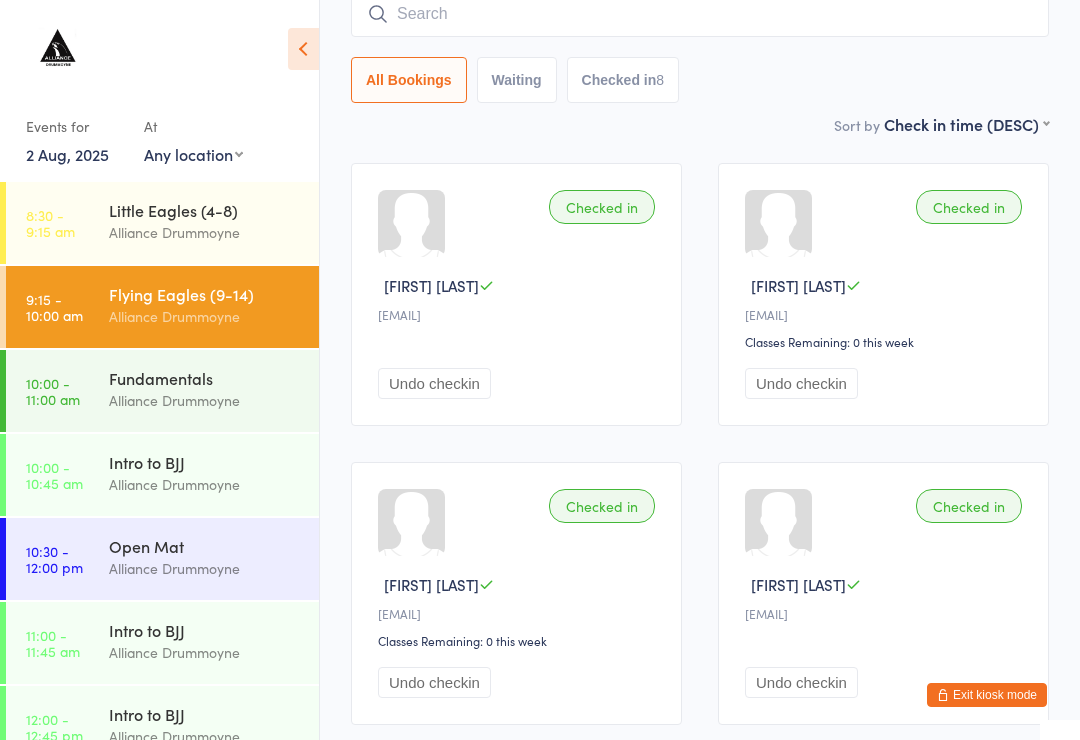 click at bounding box center [700, 14] 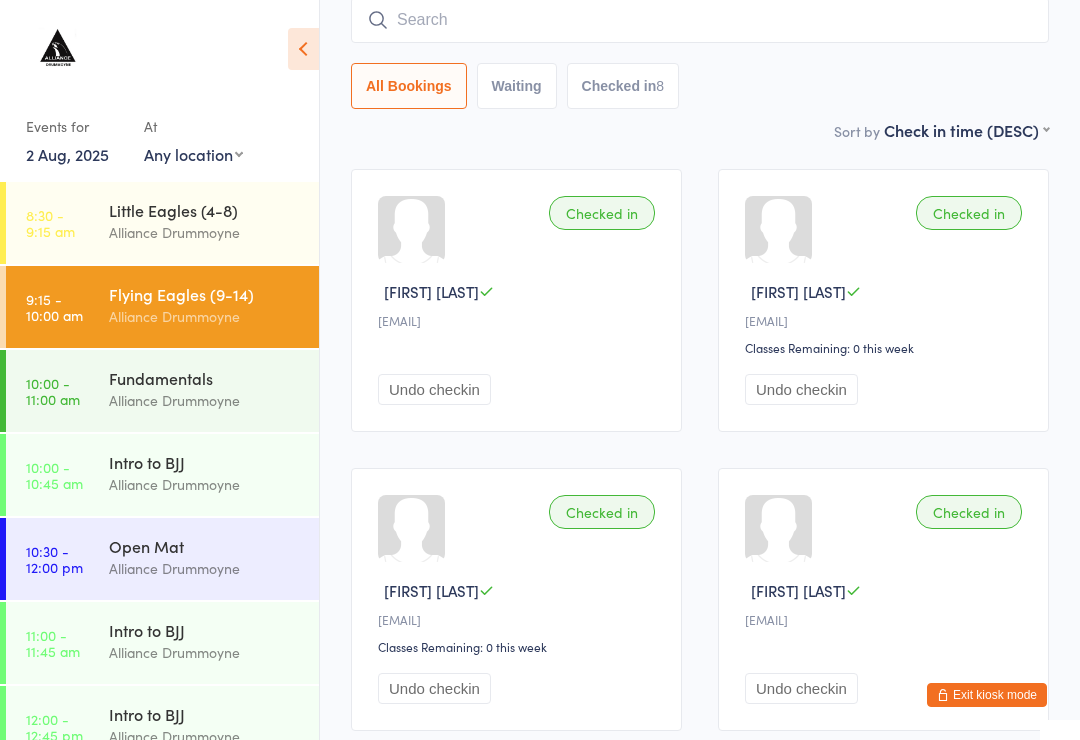 scroll, scrollTop: 181, scrollLeft: 0, axis: vertical 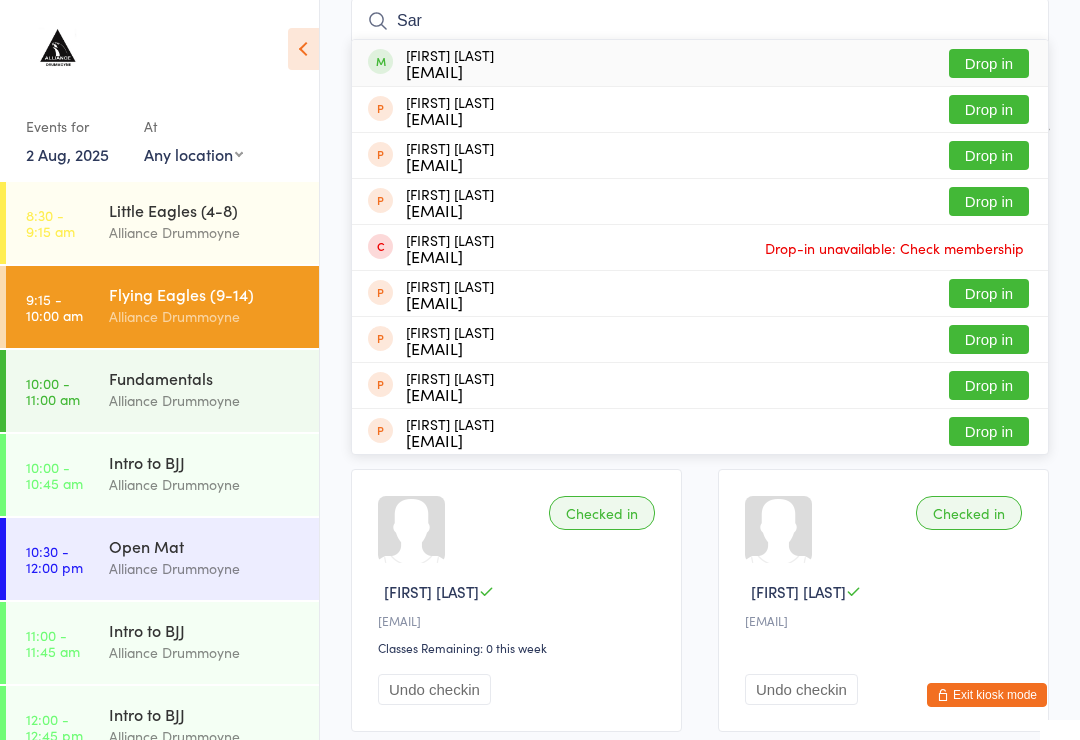 type on "Sar" 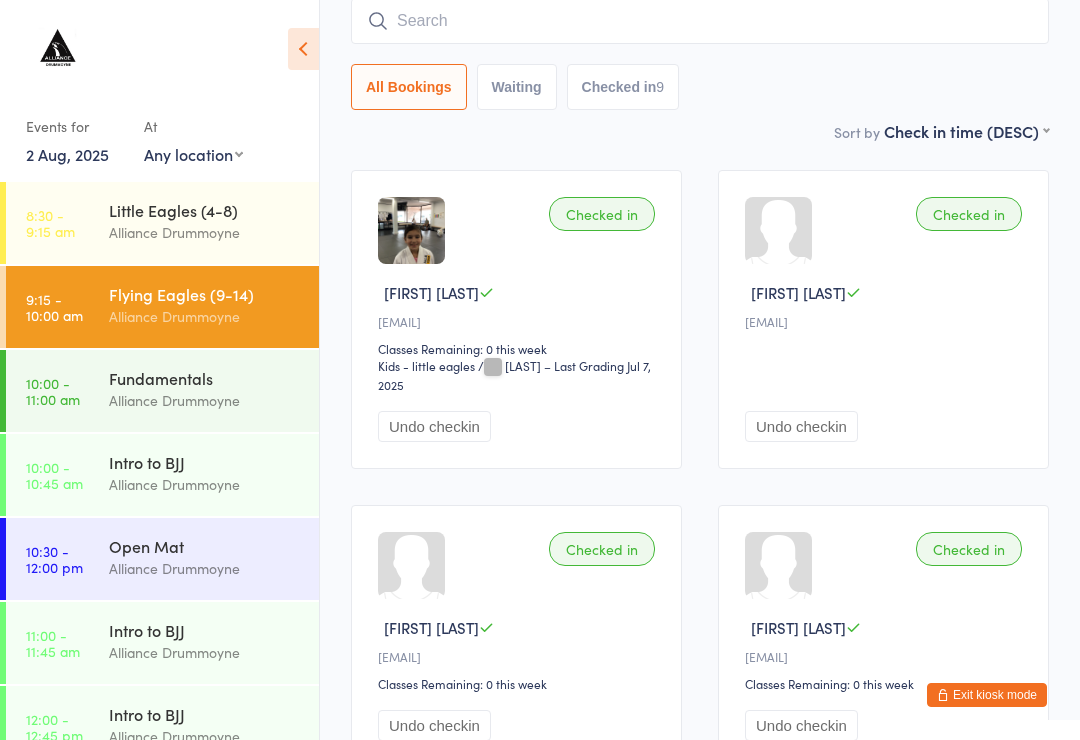 click on "Fundamentals" at bounding box center [205, 378] 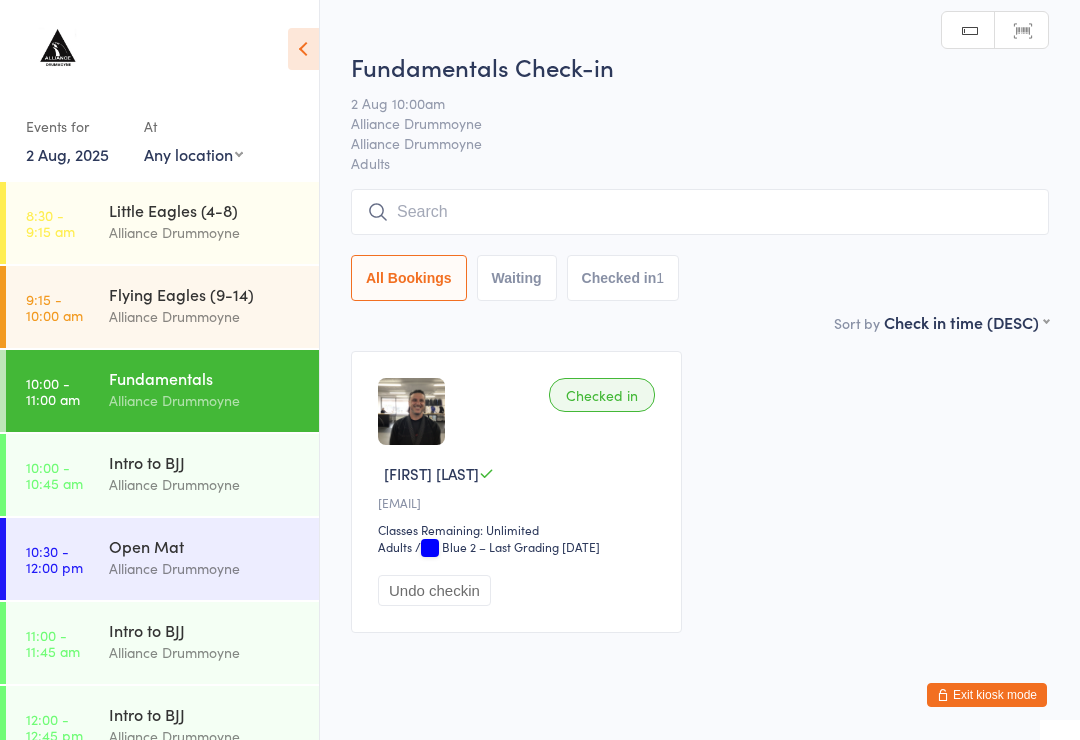 click on "Alliance Drummoyne" at bounding box center [205, 232] 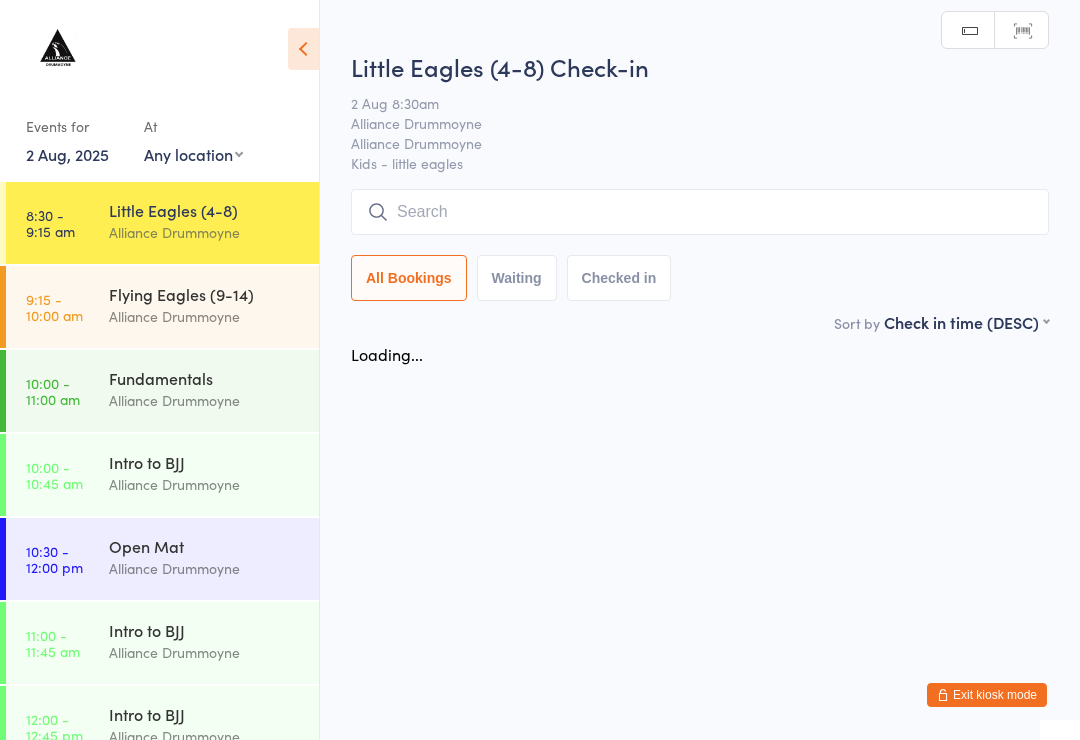 click on "Little Eagles (4-8) Check-in 2 Aug 8:30am  Alliance Drummoyne  Alliance Drummoyne  Kids - little eagles  Manual search Scanner input All Bookings Waiting  Checked in" at bounding box center [700, 180] 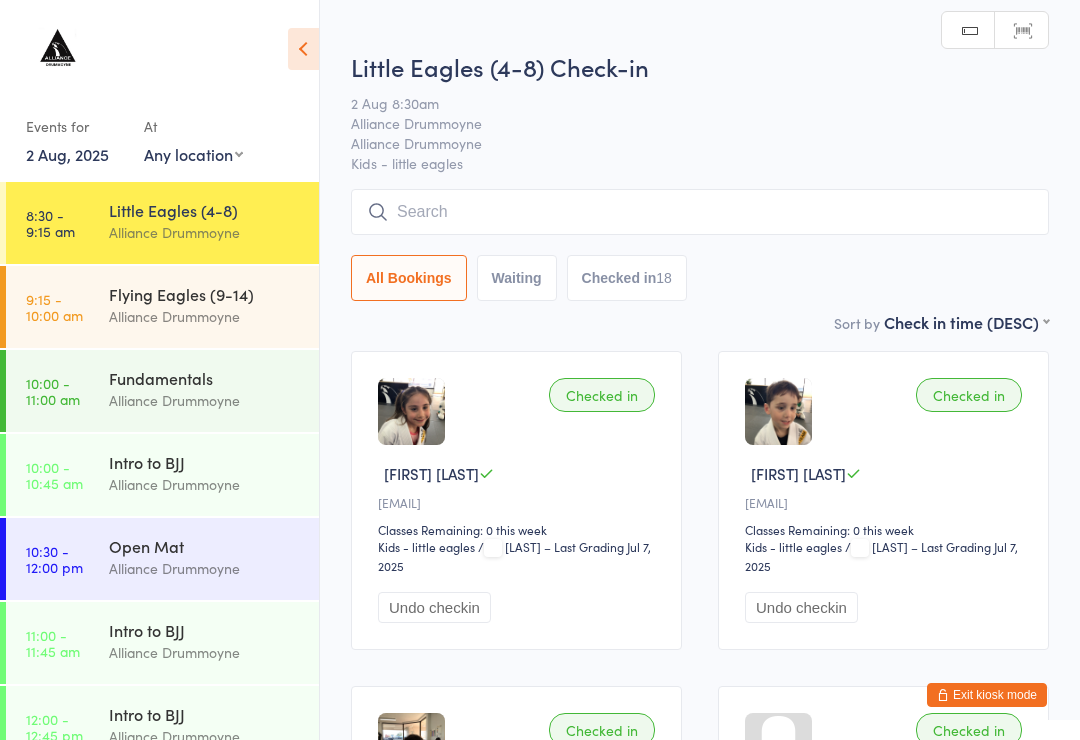 click on "Alliance Drummoyne" at bounding box center [205, 316] 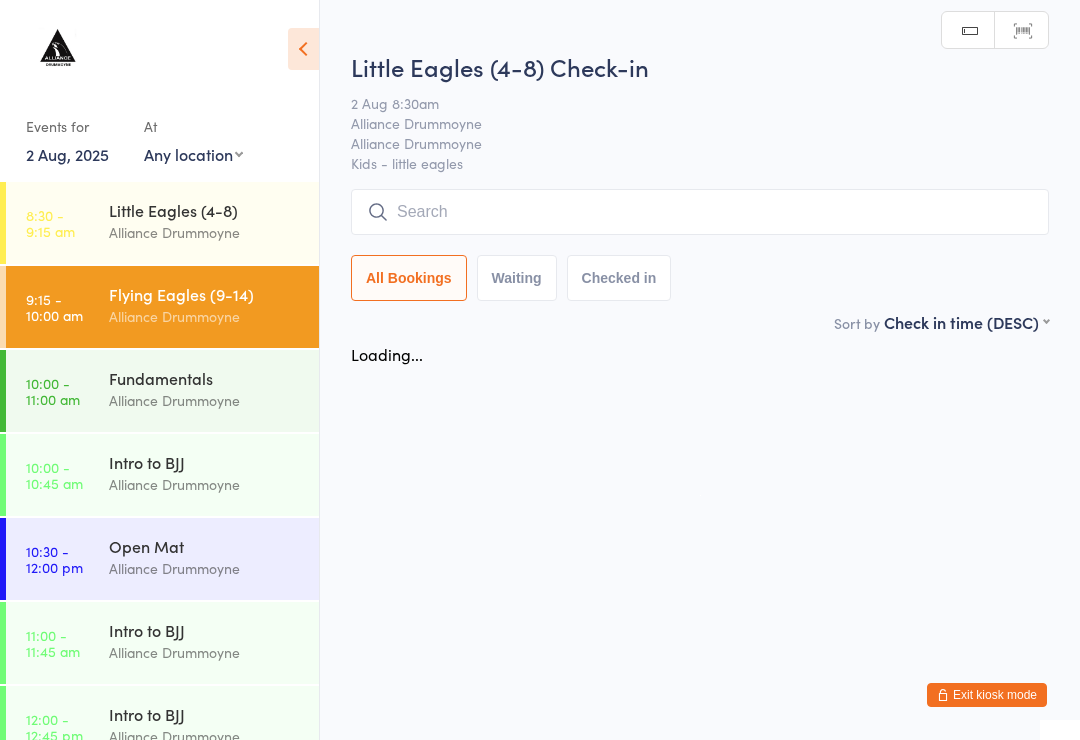 click at bounding box center [700, 212] 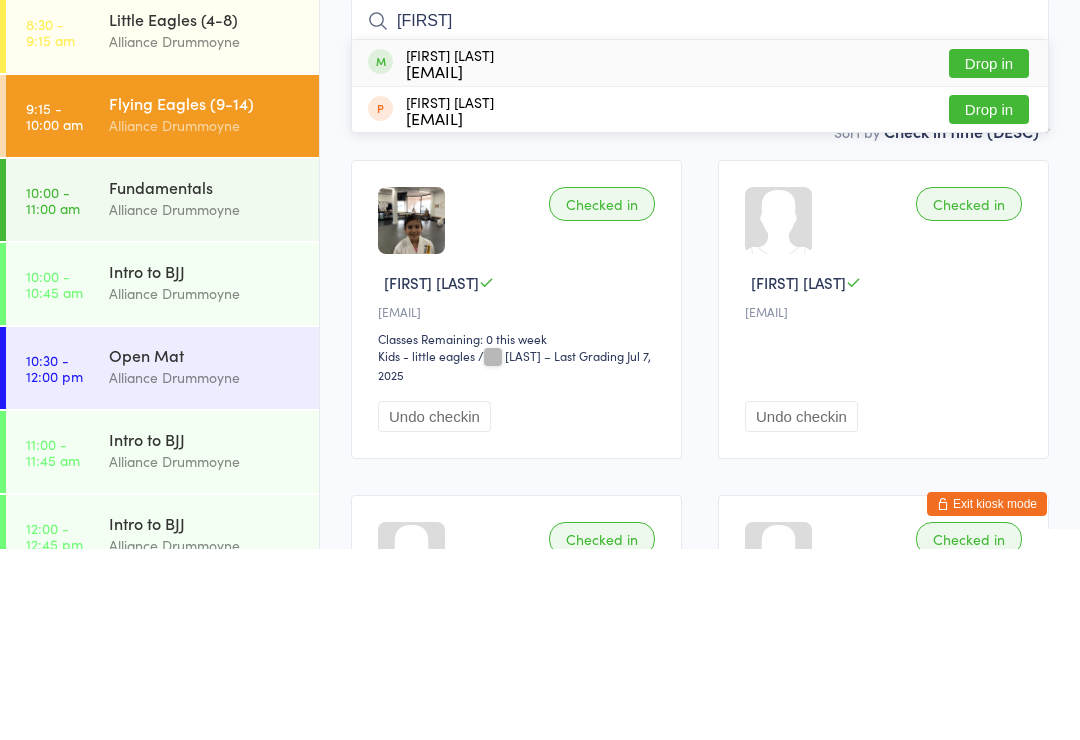 type on "Gael" 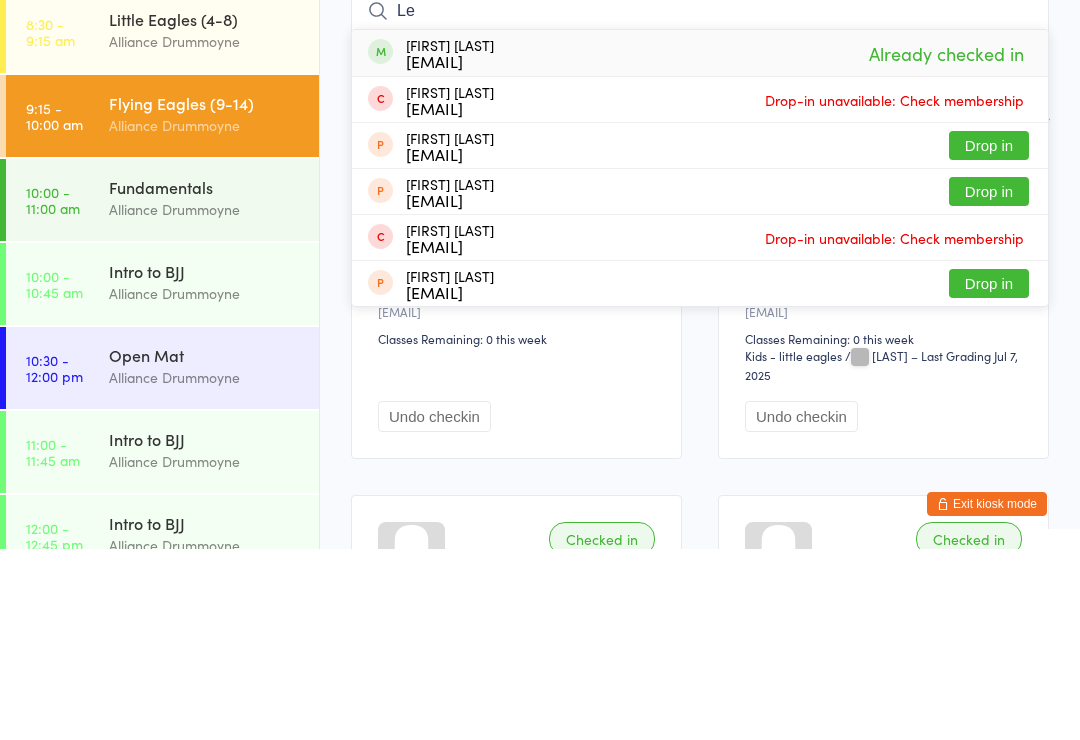 type on "L" 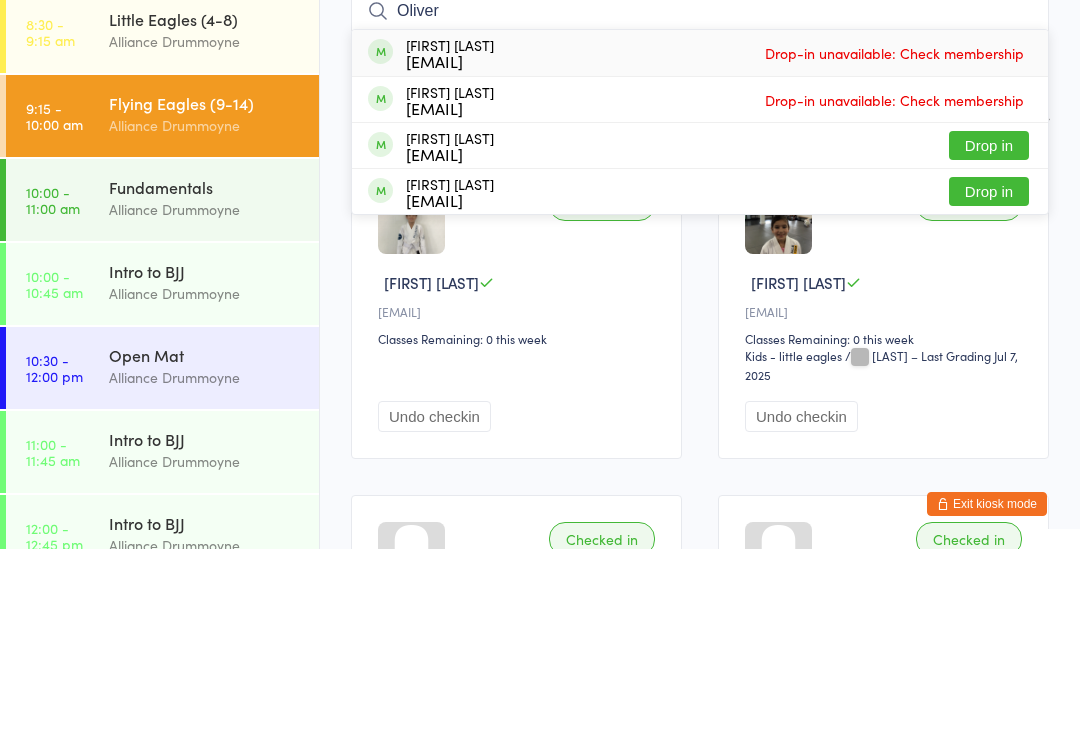 type on "Oliver" 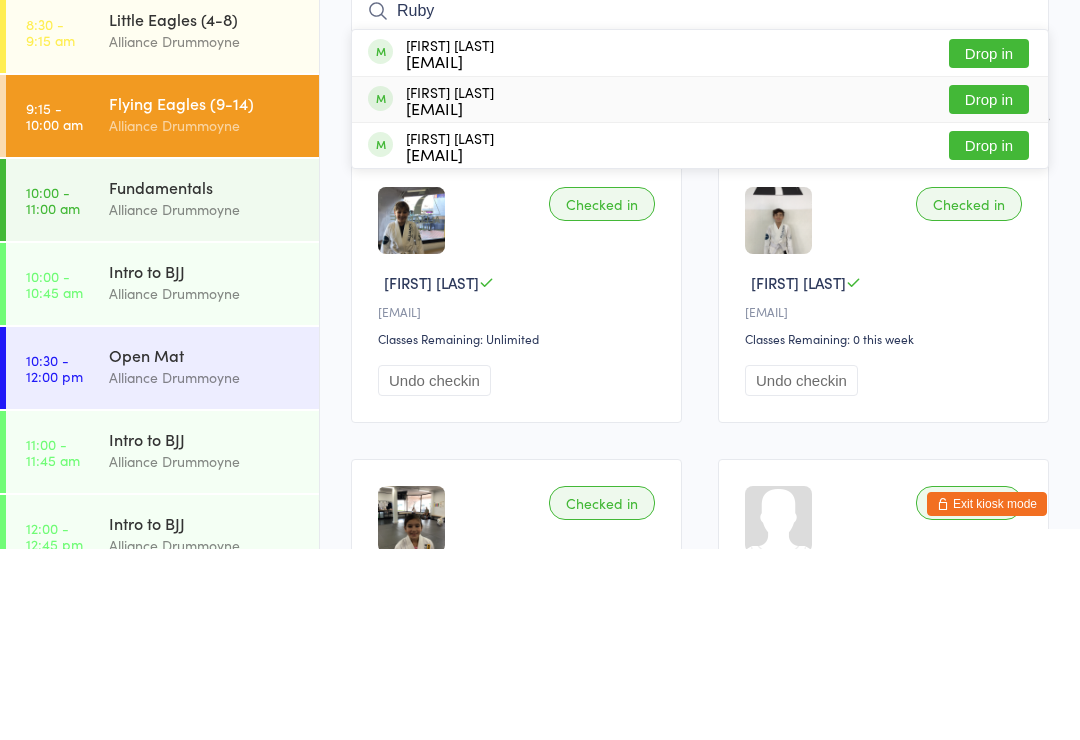 type on "Ruby" 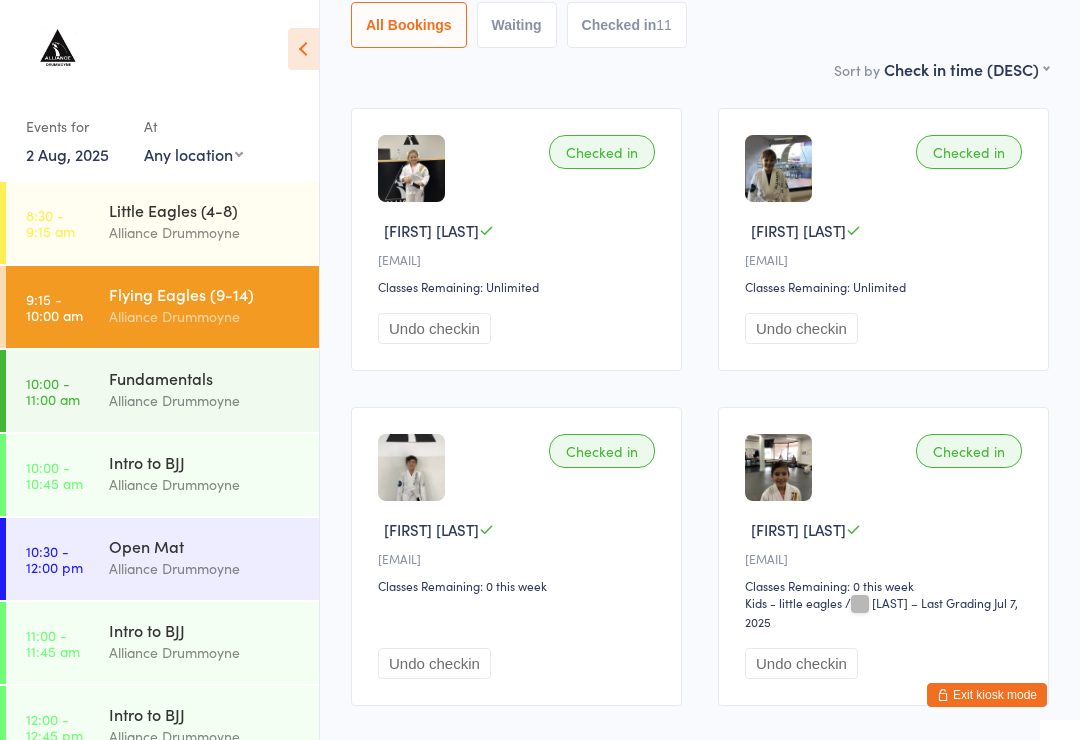 scroll, scrollTop: 0, scrollLeft: 0, axis: both 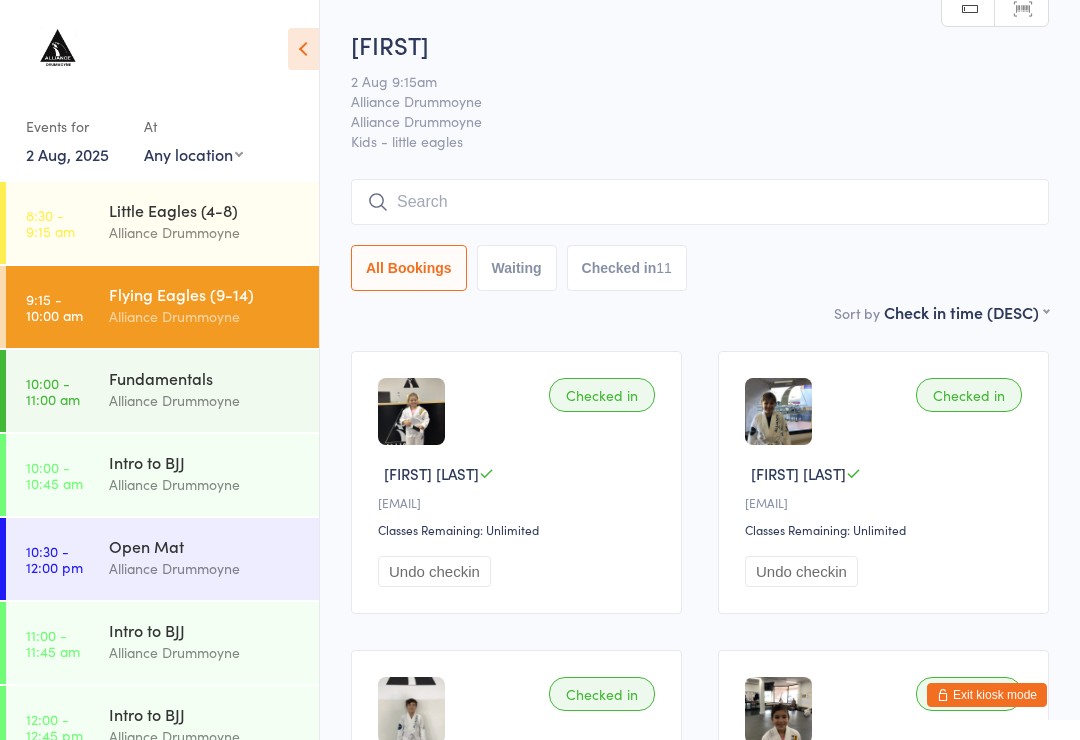 click at bounding box center (700, 202) 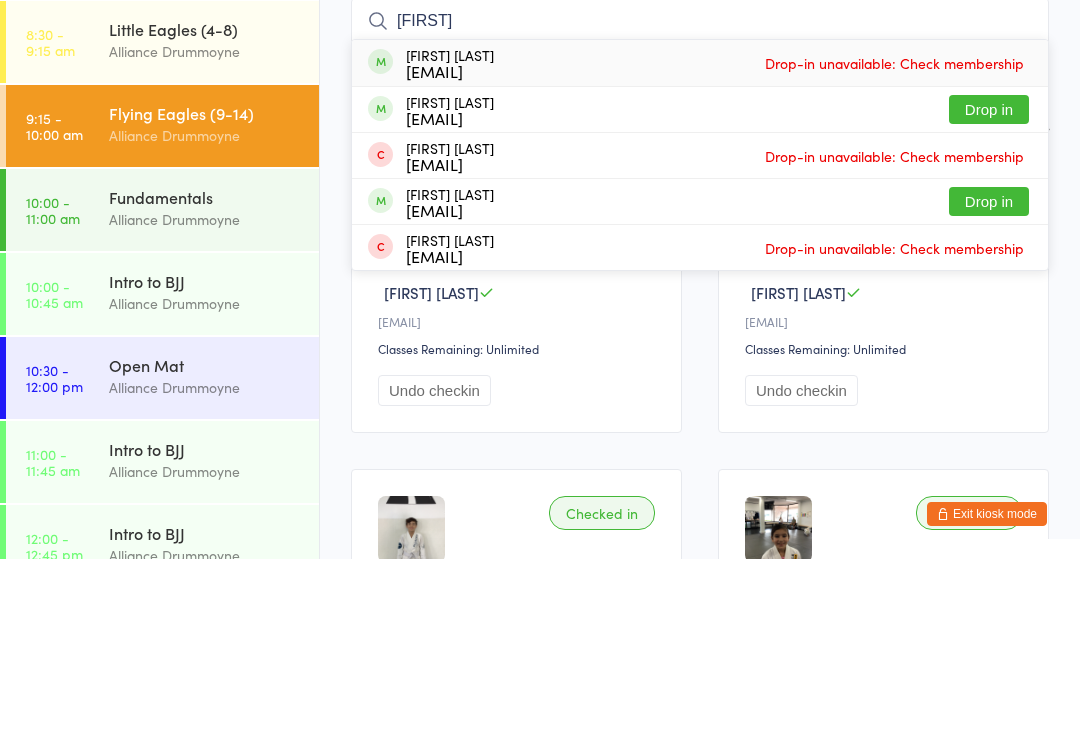 type on "Rafa" 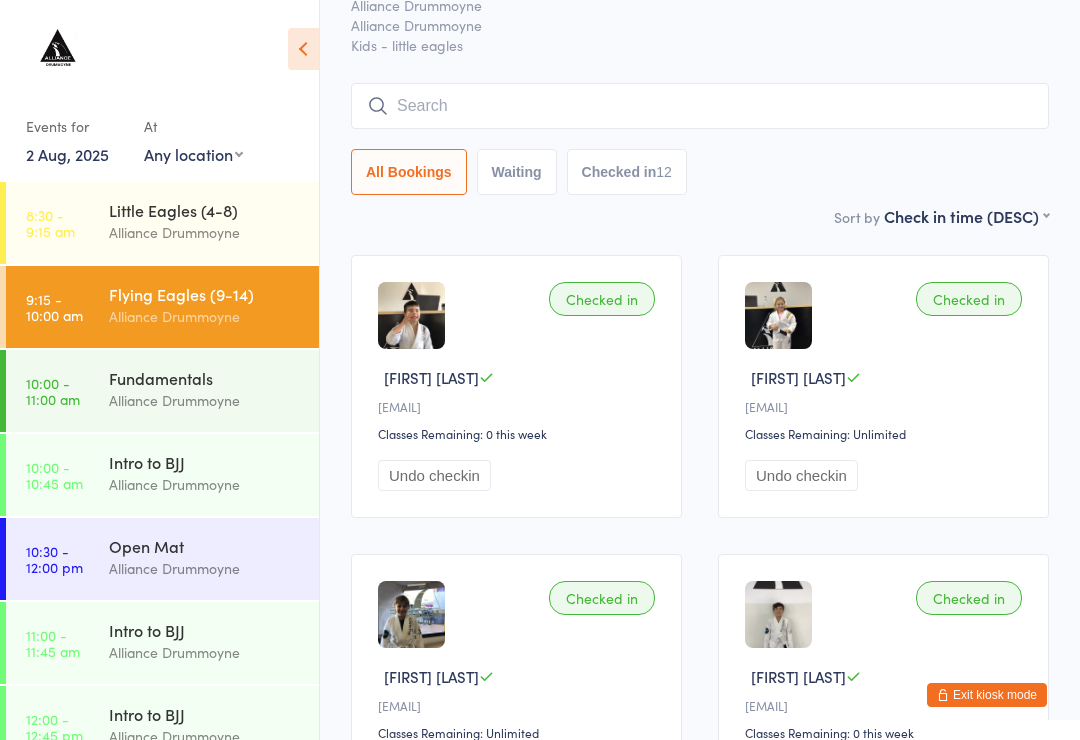 scroll, scrollTop: 95, scrollLeft: 0, axis: vertical 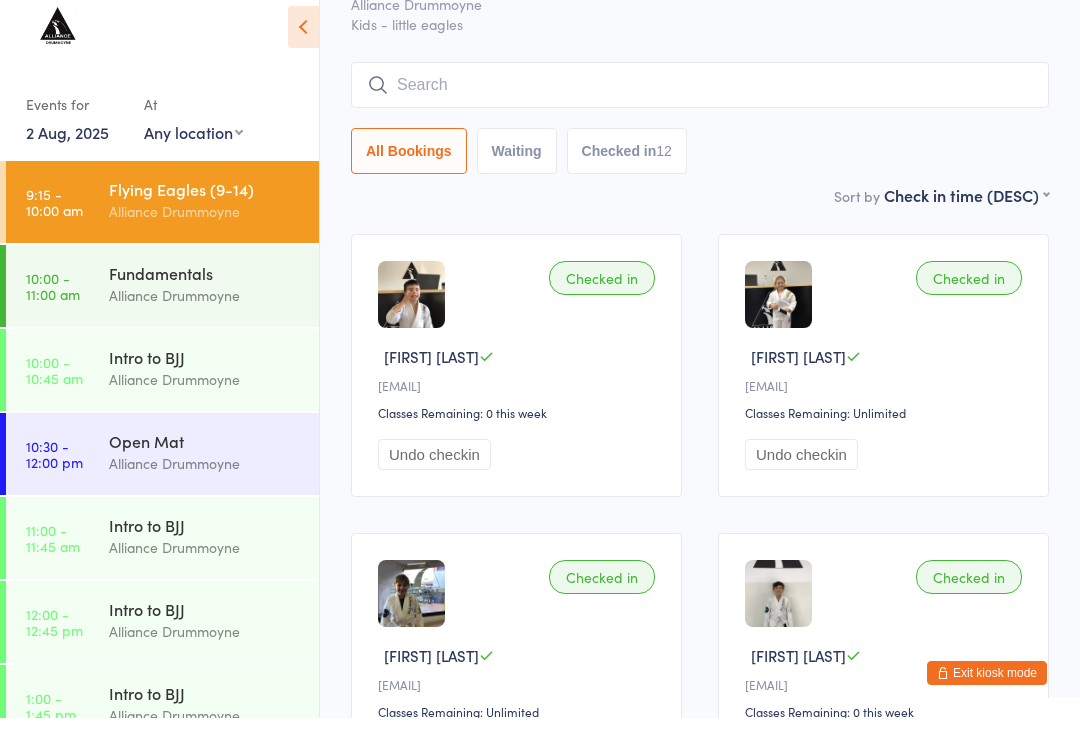 click on "Fundamentals" at bounding box center [205, 295] 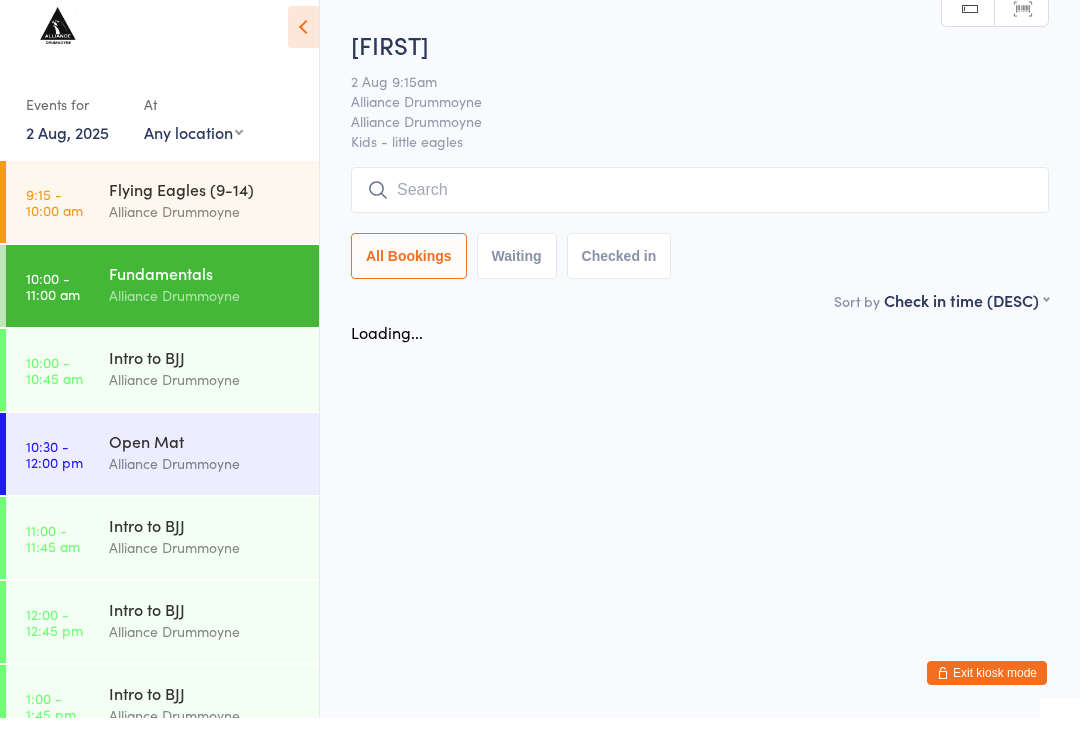 scroll, scrollTop: 0, scrollLeft: 0, axis: both 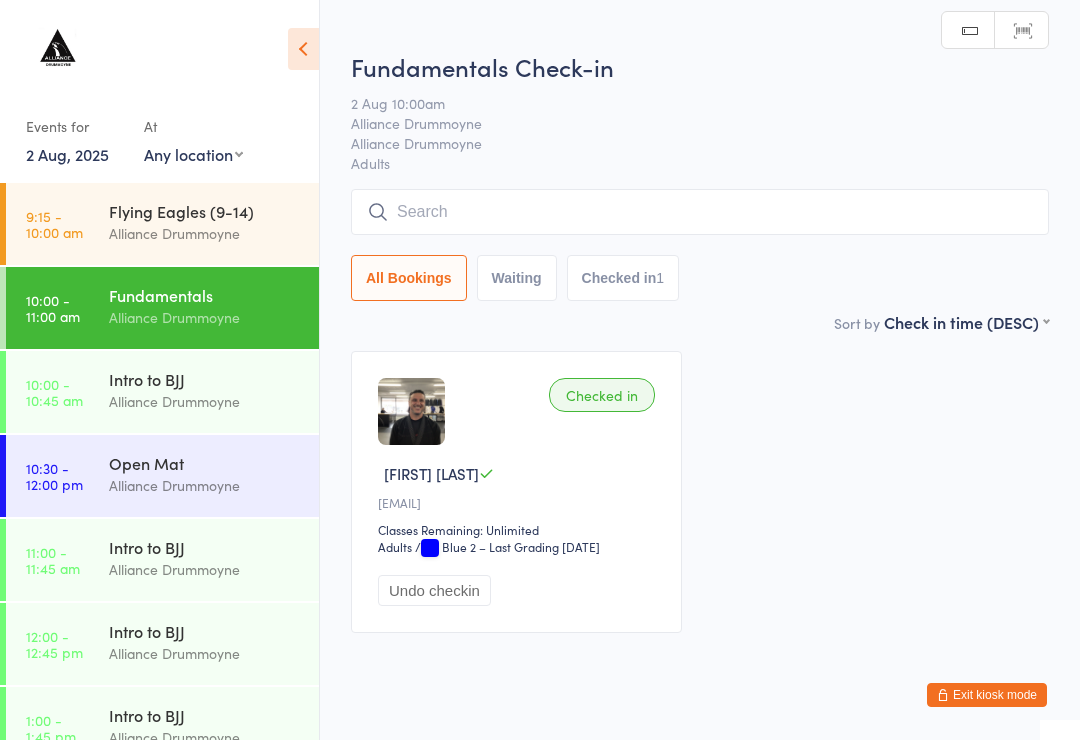 click at bounding box center [700, 212] 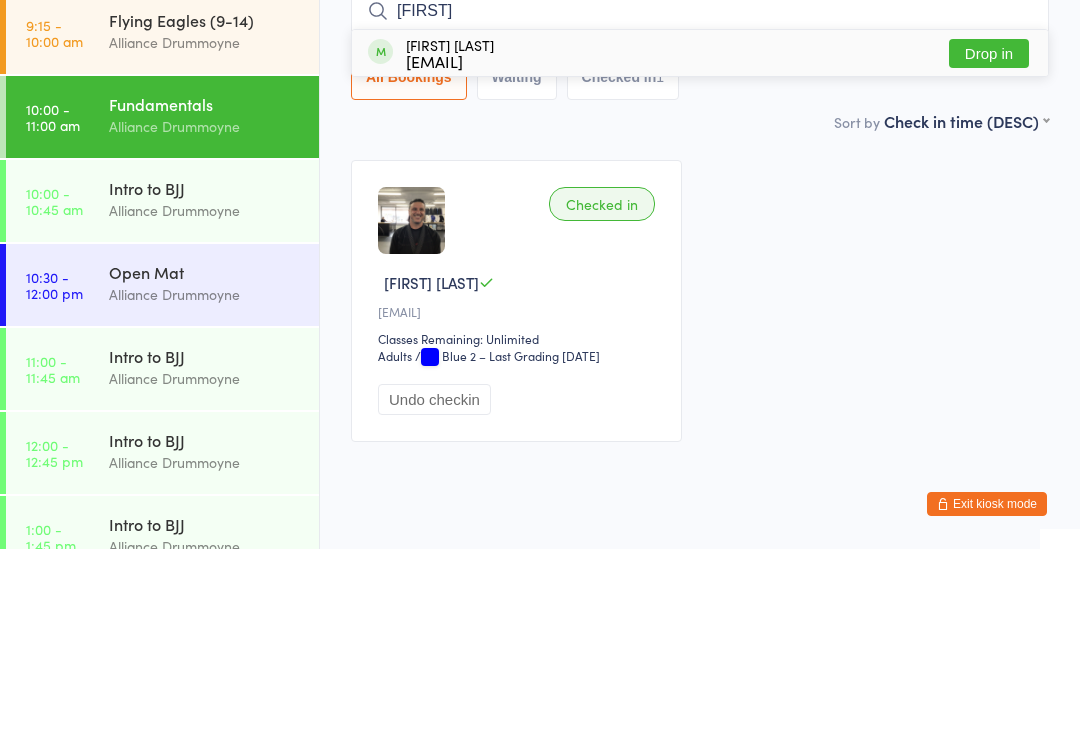 type on "Refad" 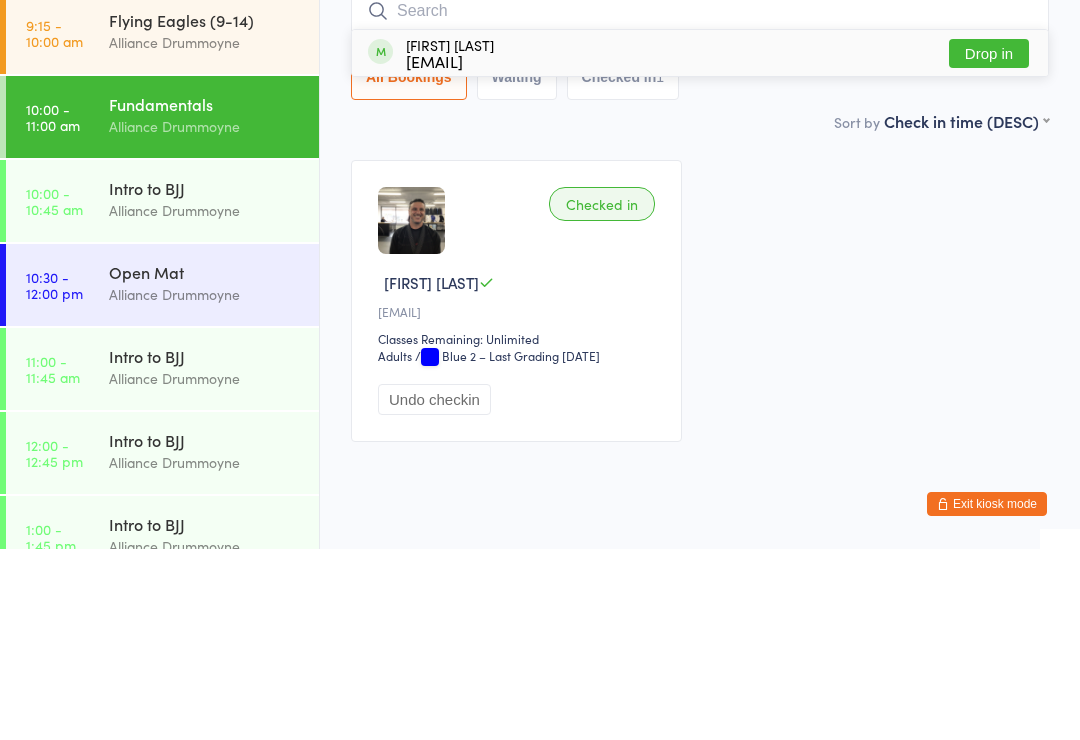 scroll, scrollTop: 57, scrollLeft: 0, axis: vertical 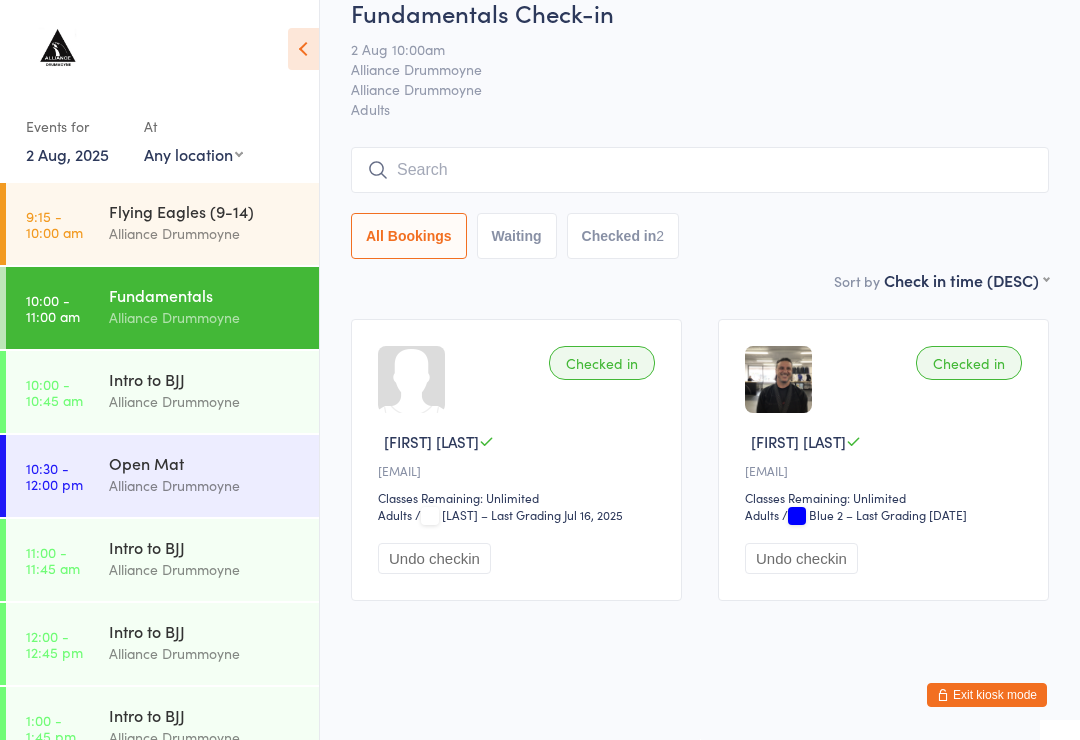 click at bounding box center (700, 170) 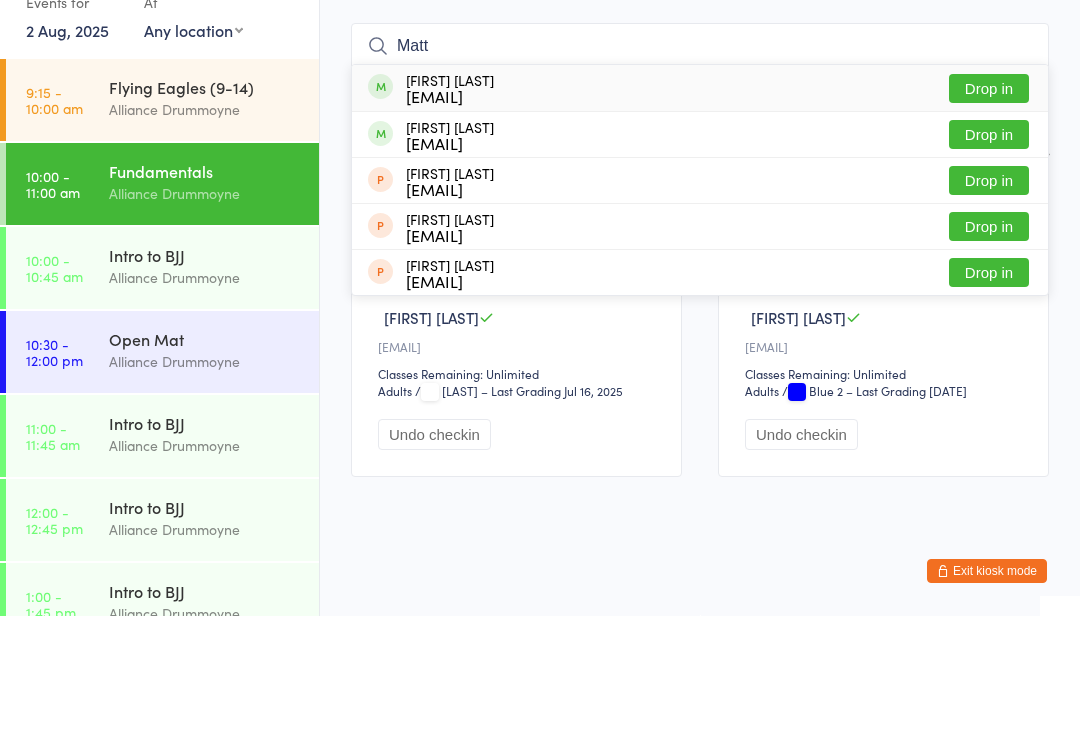type on "Matt" 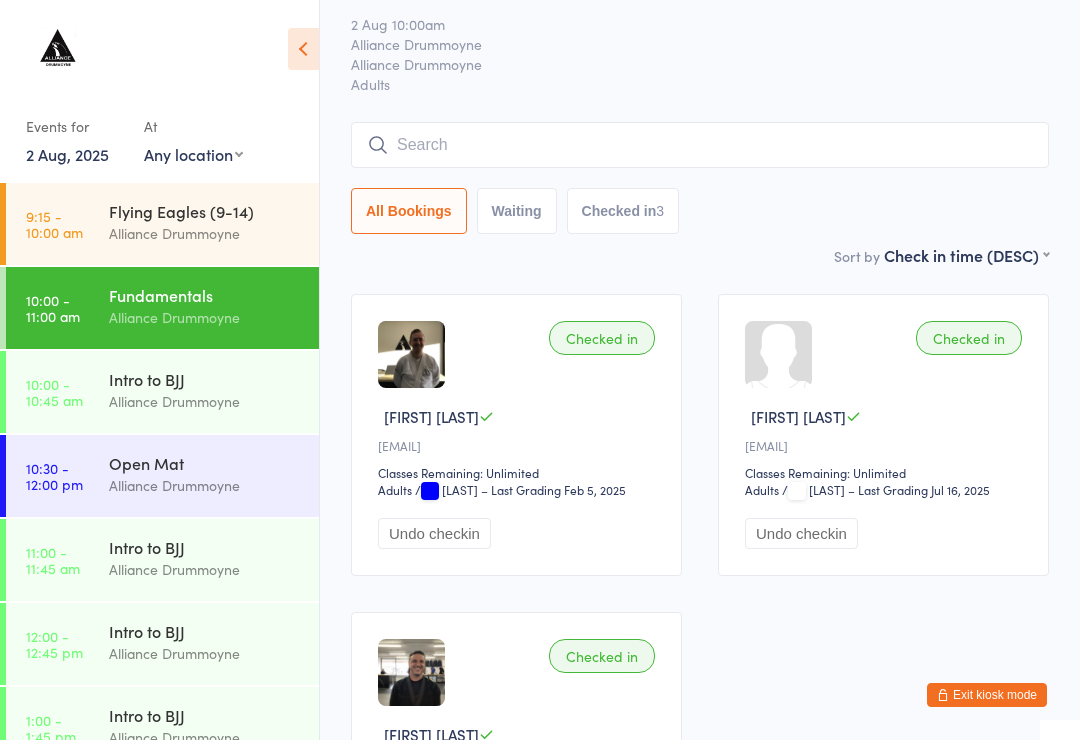 click on "Waiting" at bounding box center (517, 211) 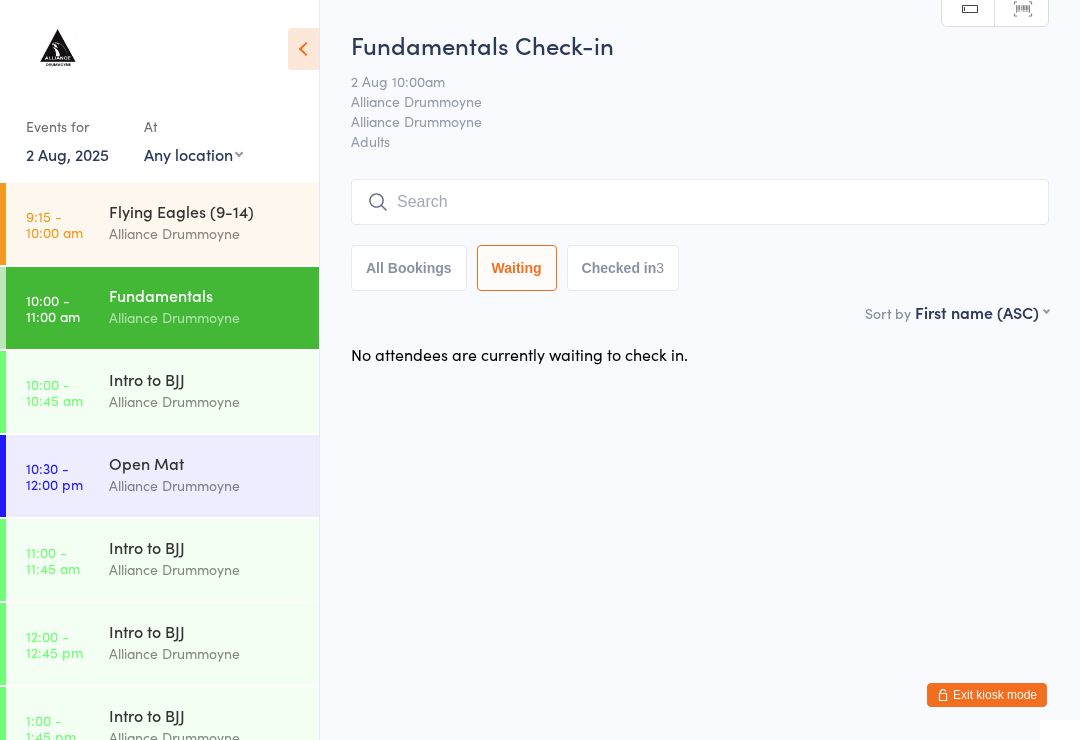 click on "All Bookings" at bounding box center (409, 268) 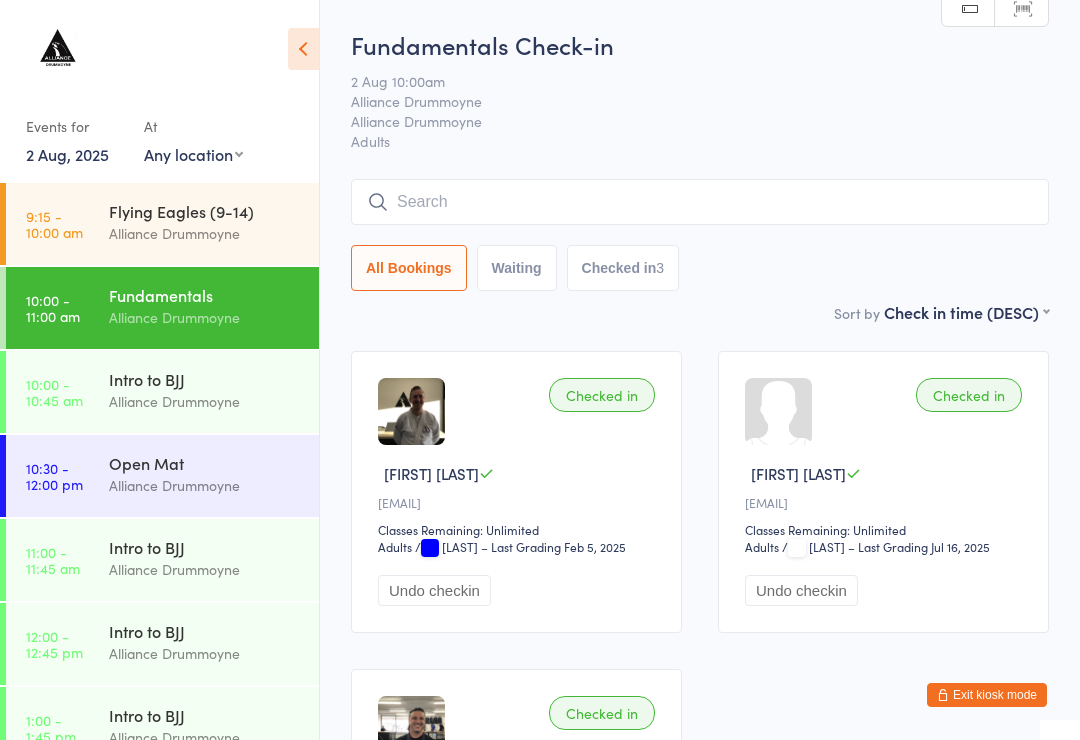 click at bounding box center (700, 202) 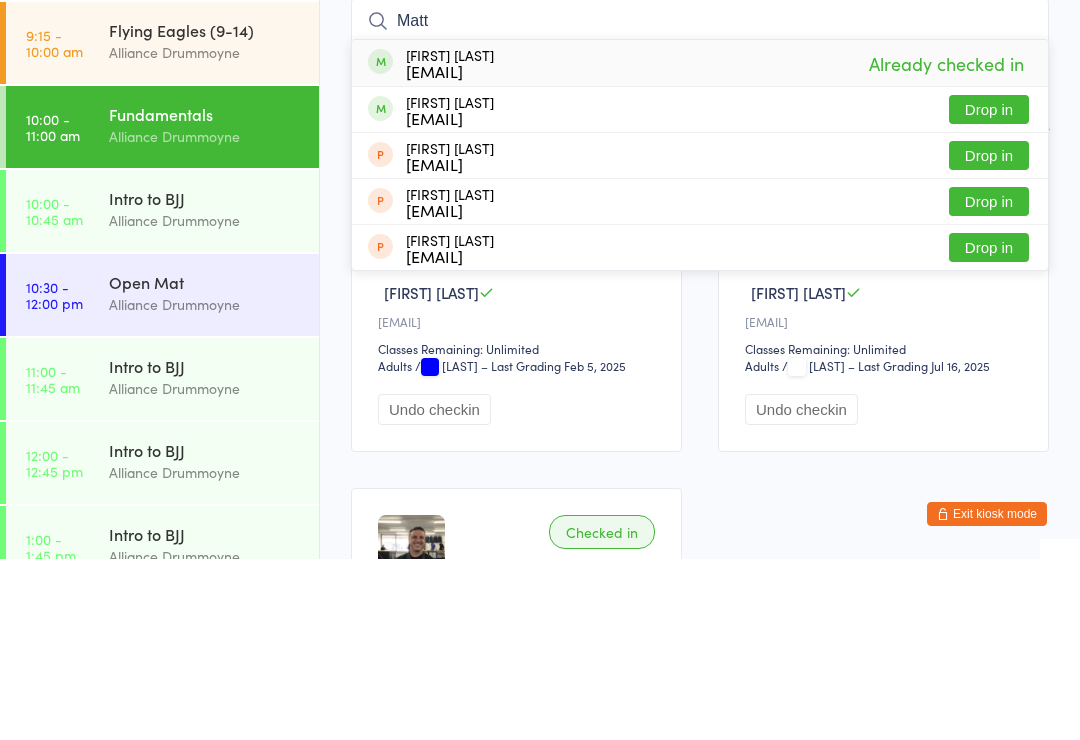 type on "Matt" 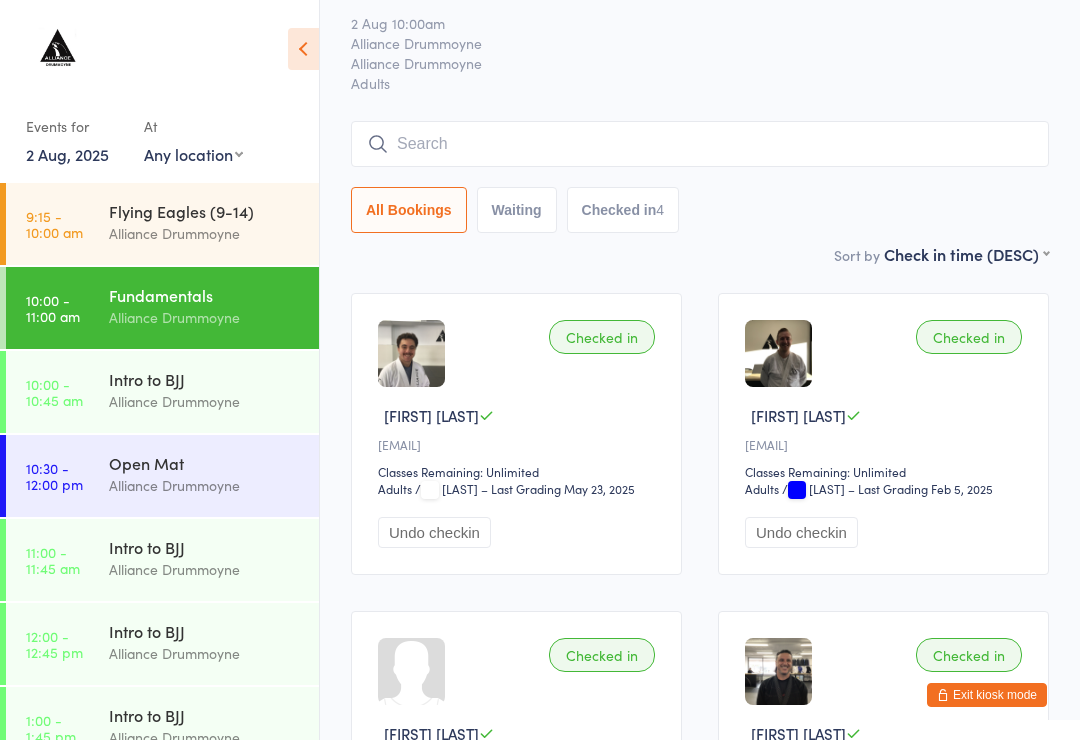 scroll, scrollTop: 48, scrollLeft: 0, axis: vertical 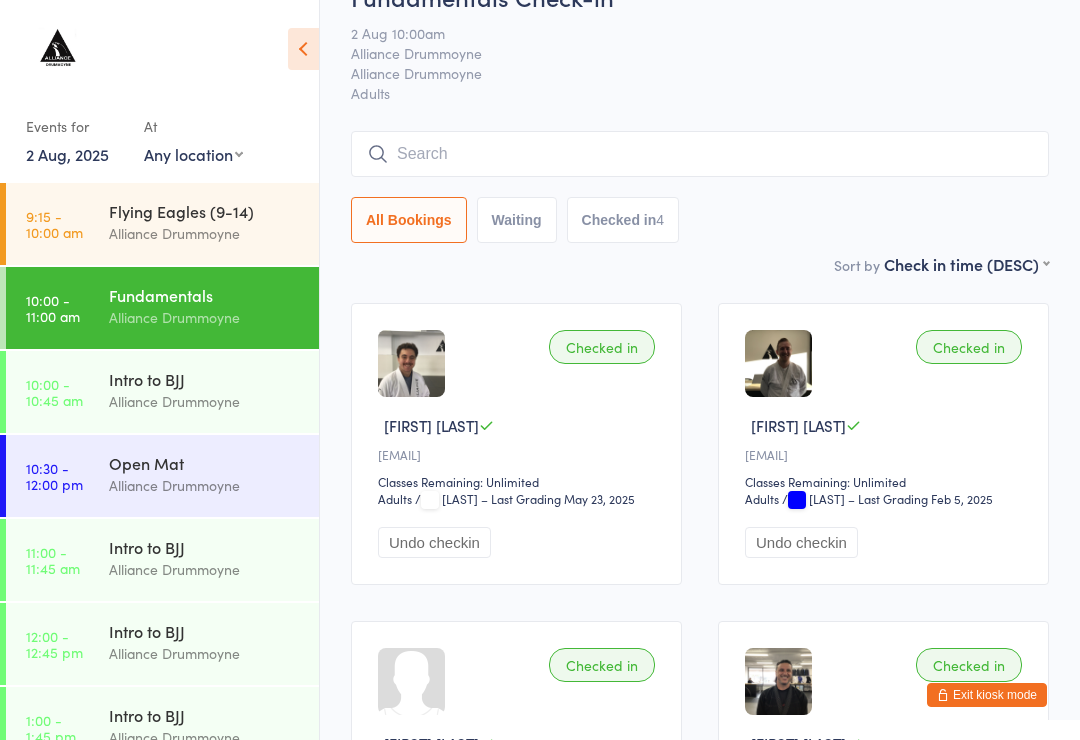 click on "All Bookings Waiting  Checked in  4" at bounding box center (700, 187) 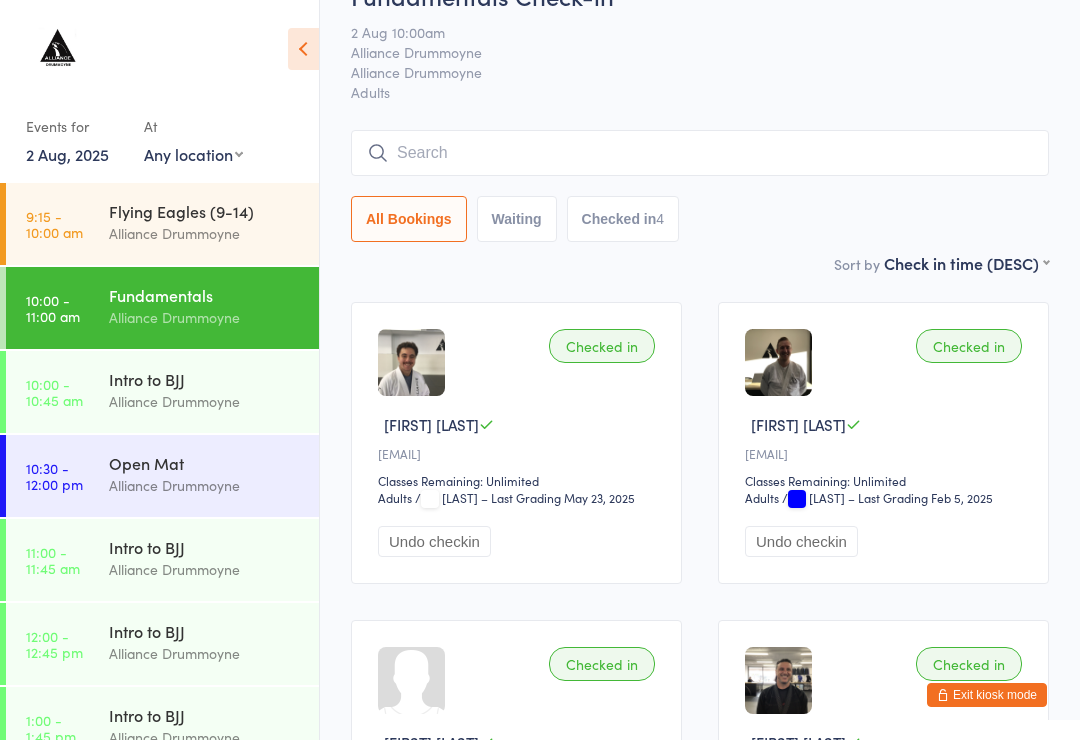 click at bounding box center (700, 153) 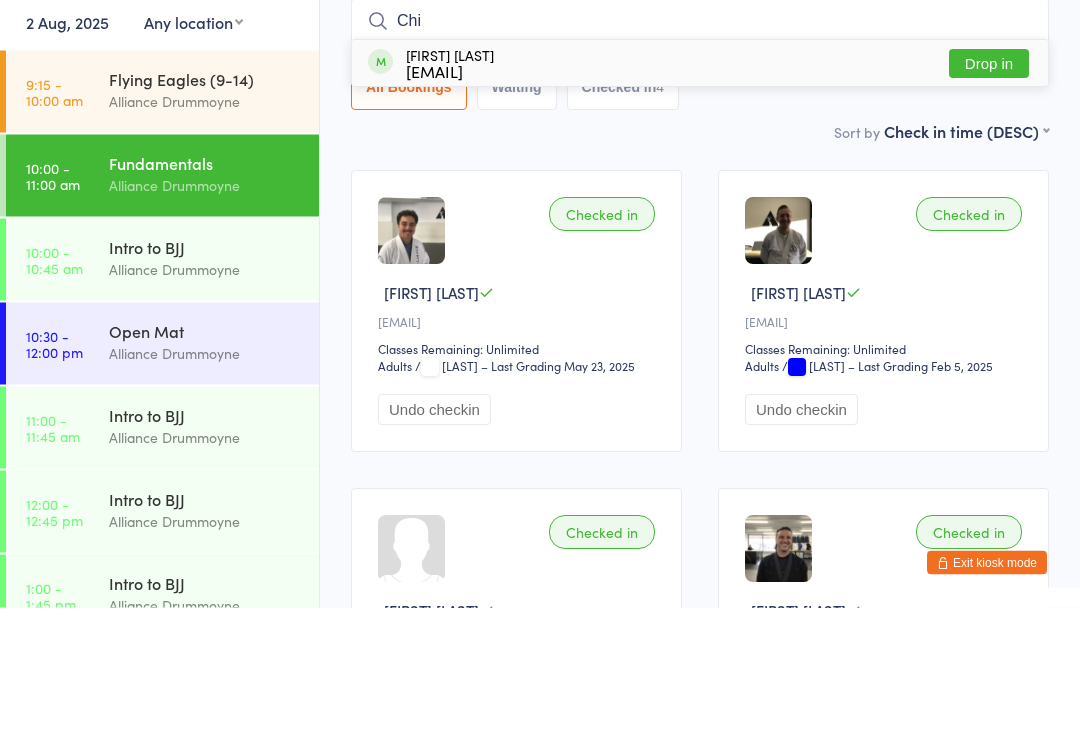 type on "Chi" 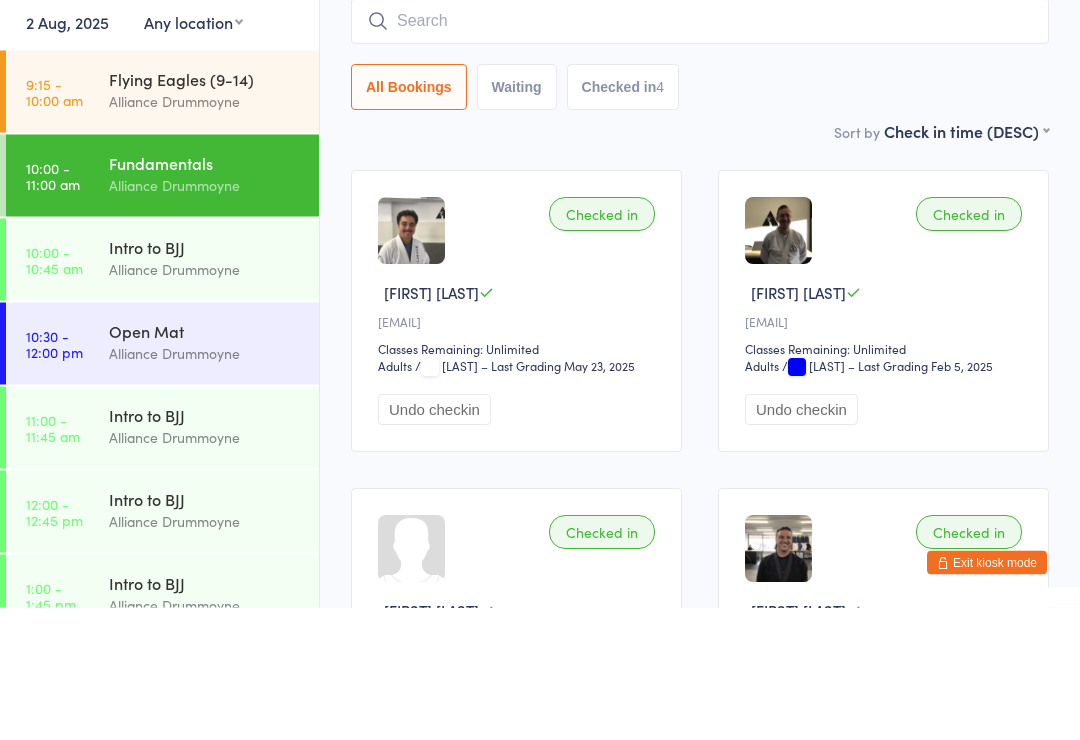 scroll, scrollTop: 181, scrollLeft: 0, axis: vertical 